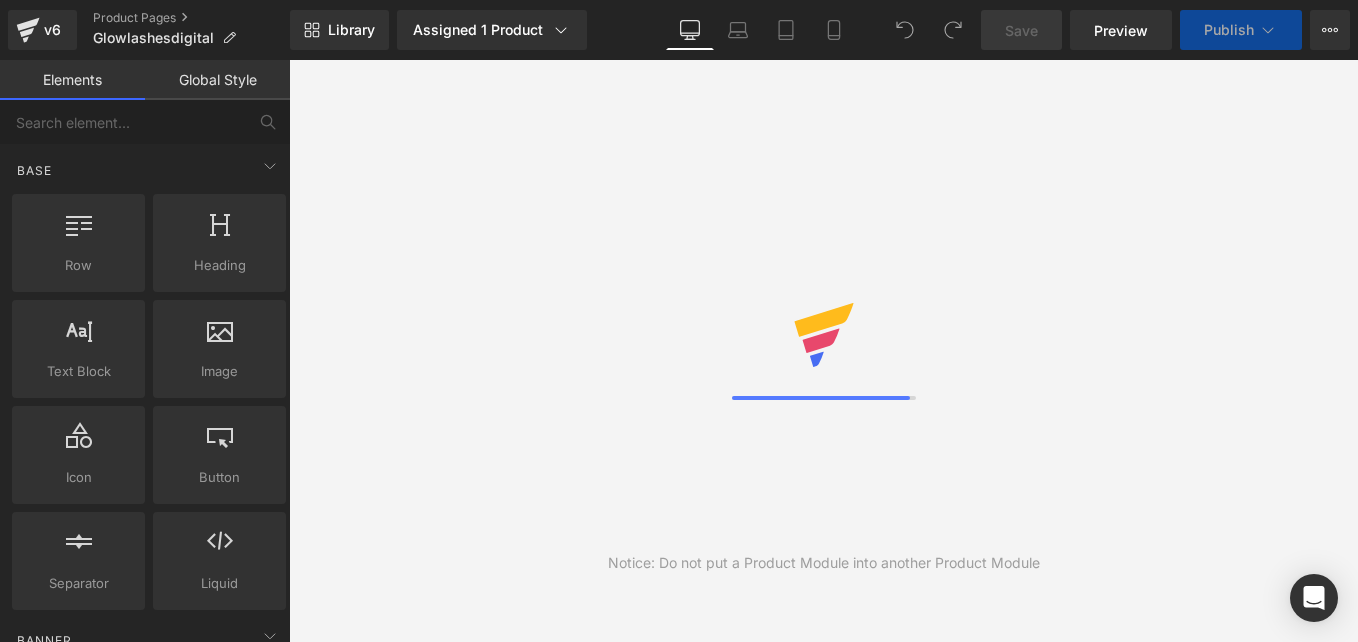 scroll, scrollTop: 0, scrollLeft: 0, axis: both 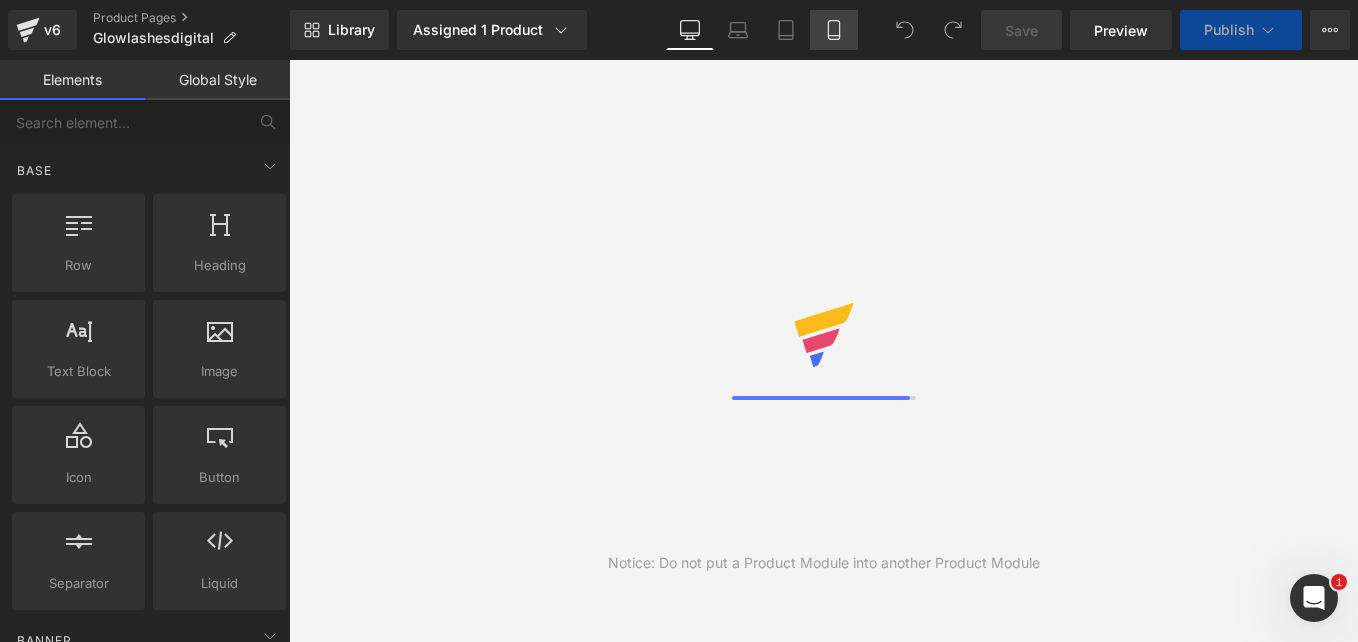 click 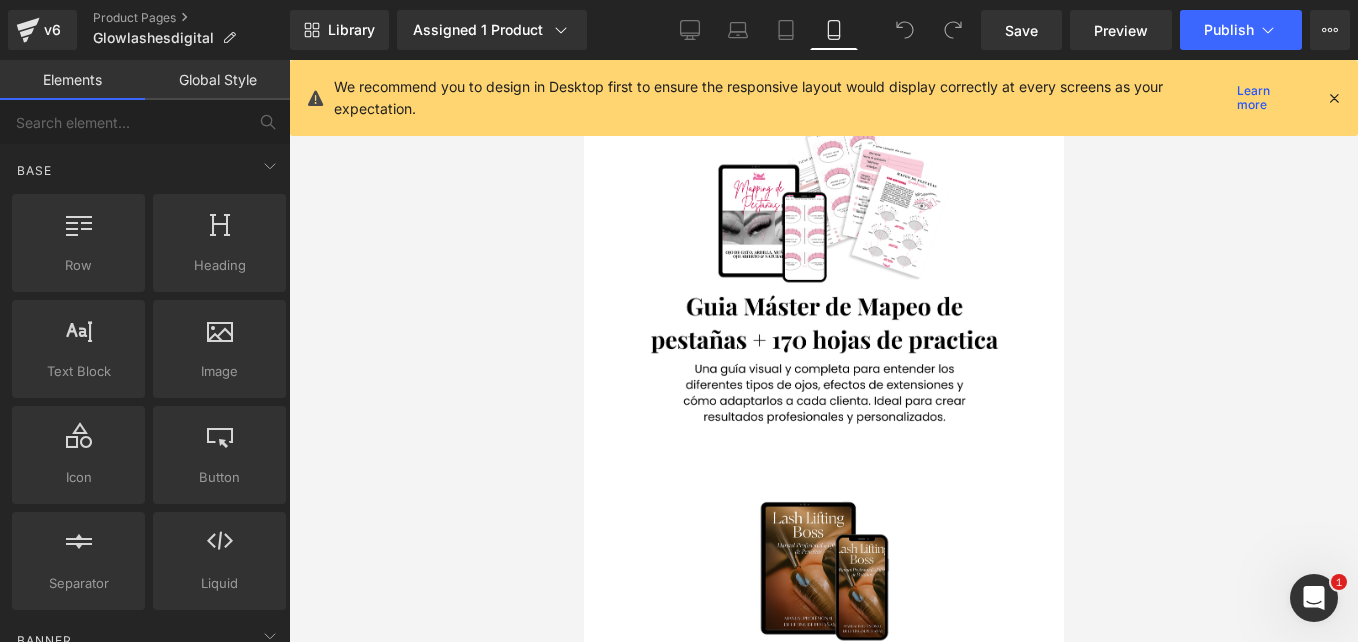 scroll, scrollTop: 4338, scrollLeft: 0, axis: vertical 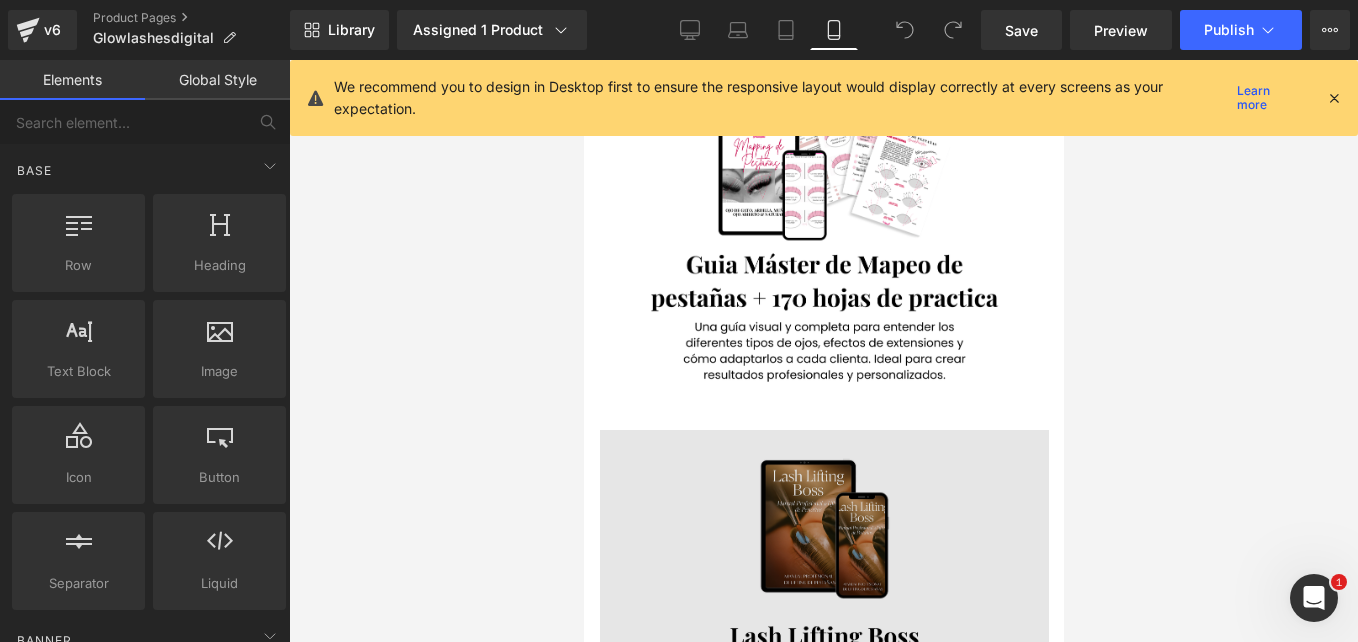 click at bounding box center [823, 598] 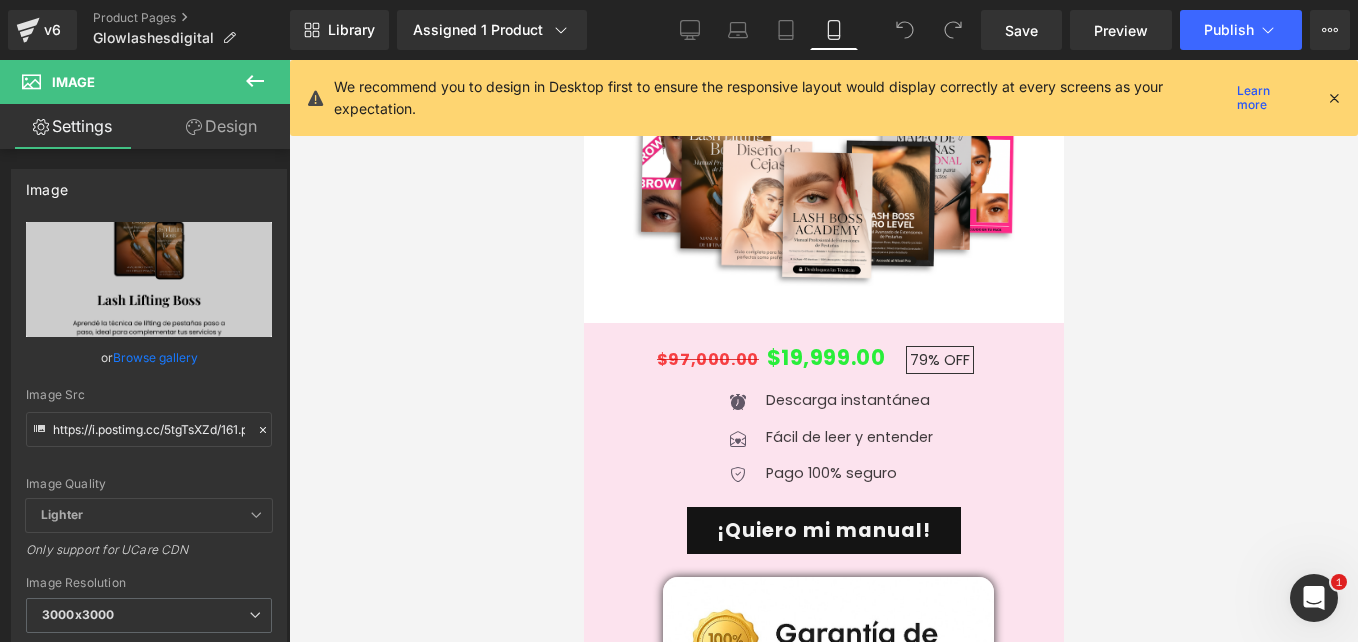 scroll, scrollTop: 6913, scrollLeft: 0, axis: vertical 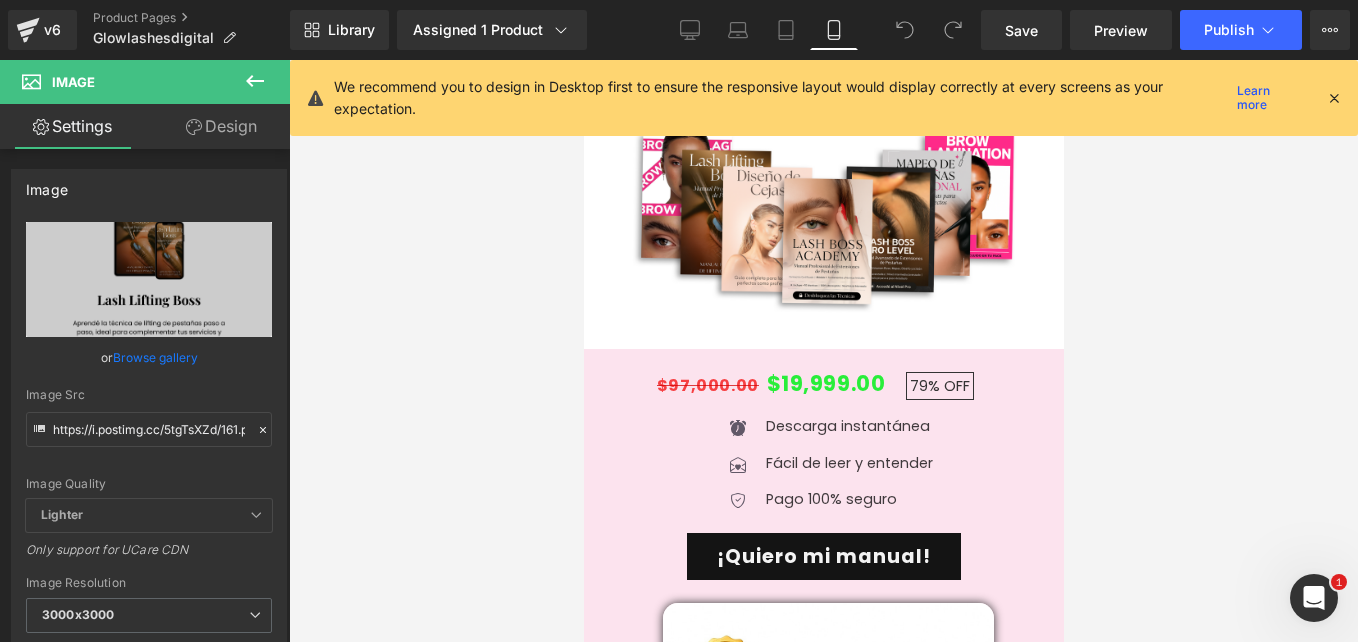 click 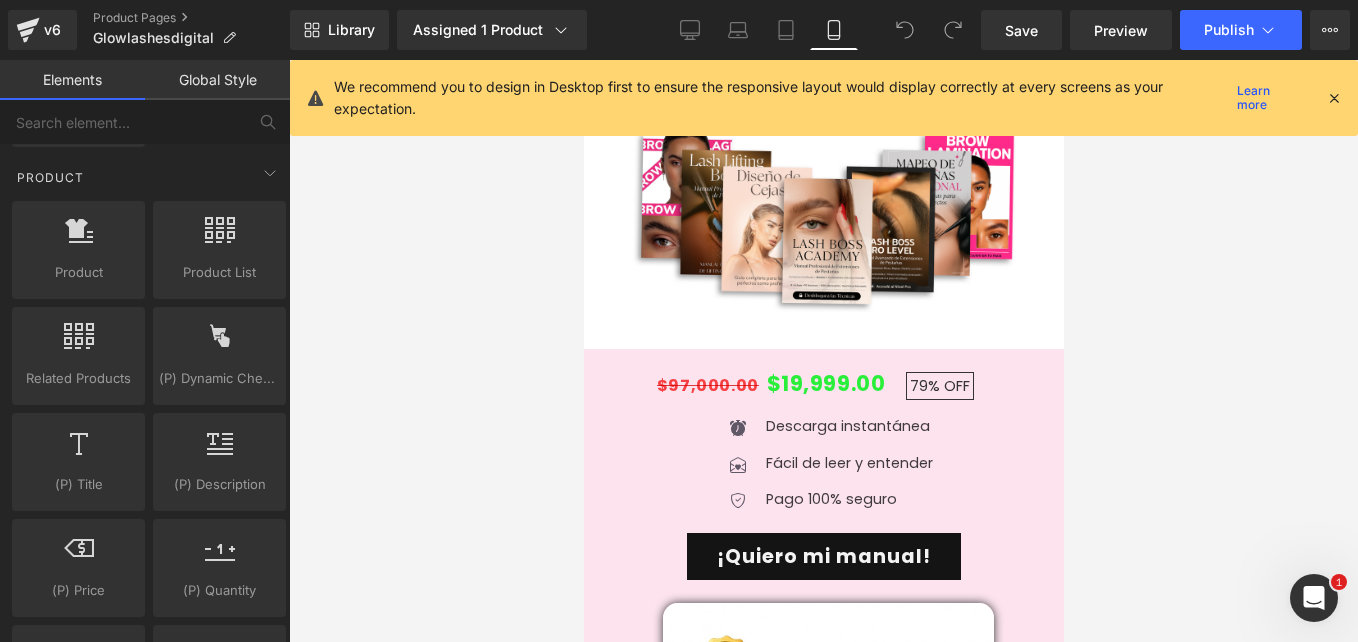 scroll, scrollTop: 1692, scrollLeft: 0, axis: vertical 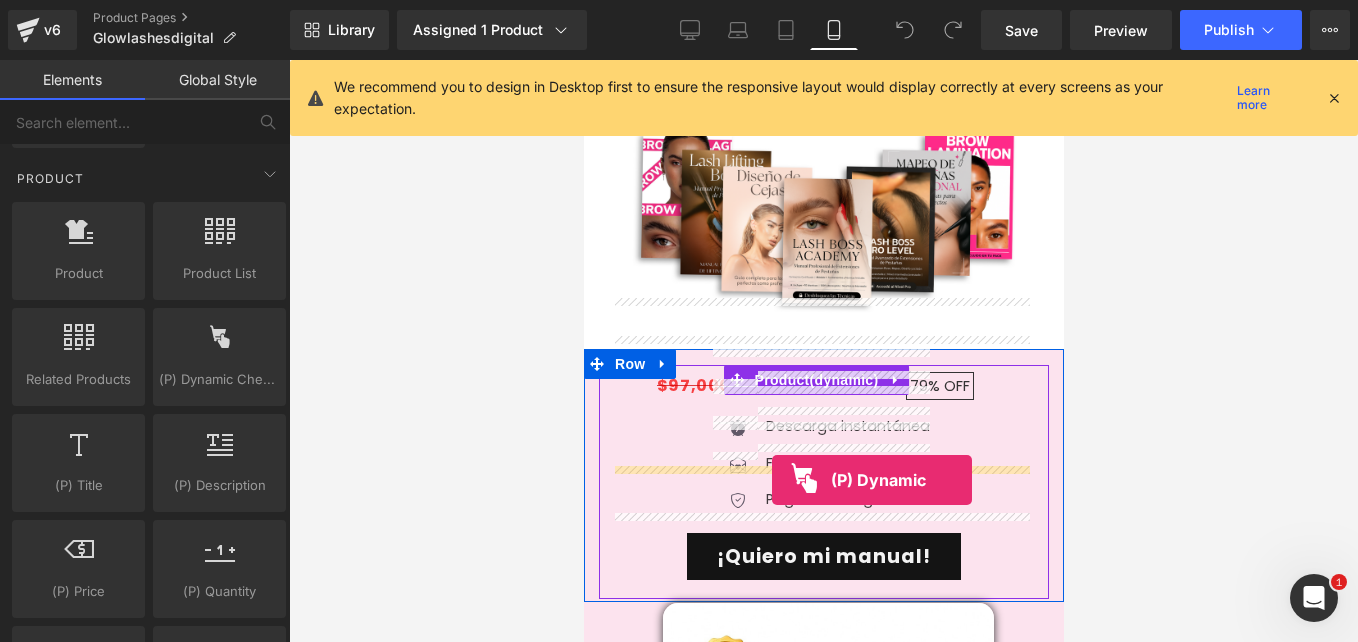 drag, startPoint x: 787, startPoint y: 443, endPoint x: 771, endPoint y: 480, distance: 40.311287 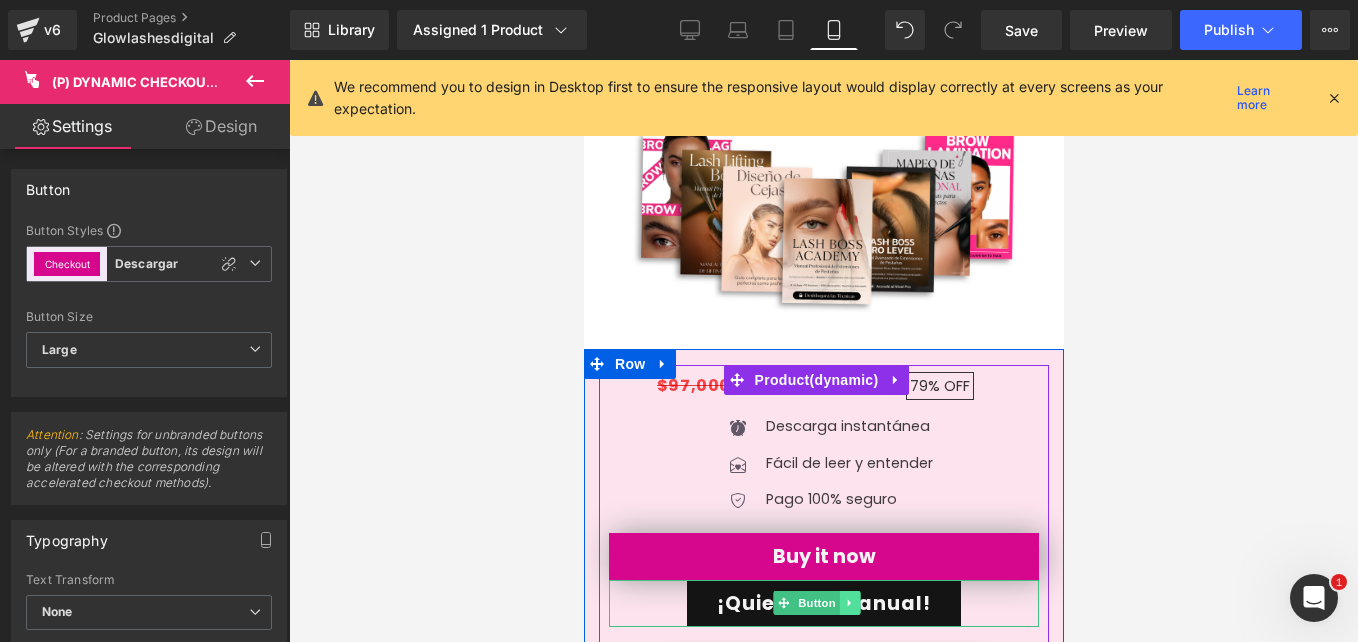 click at bounding box center [848, 603] 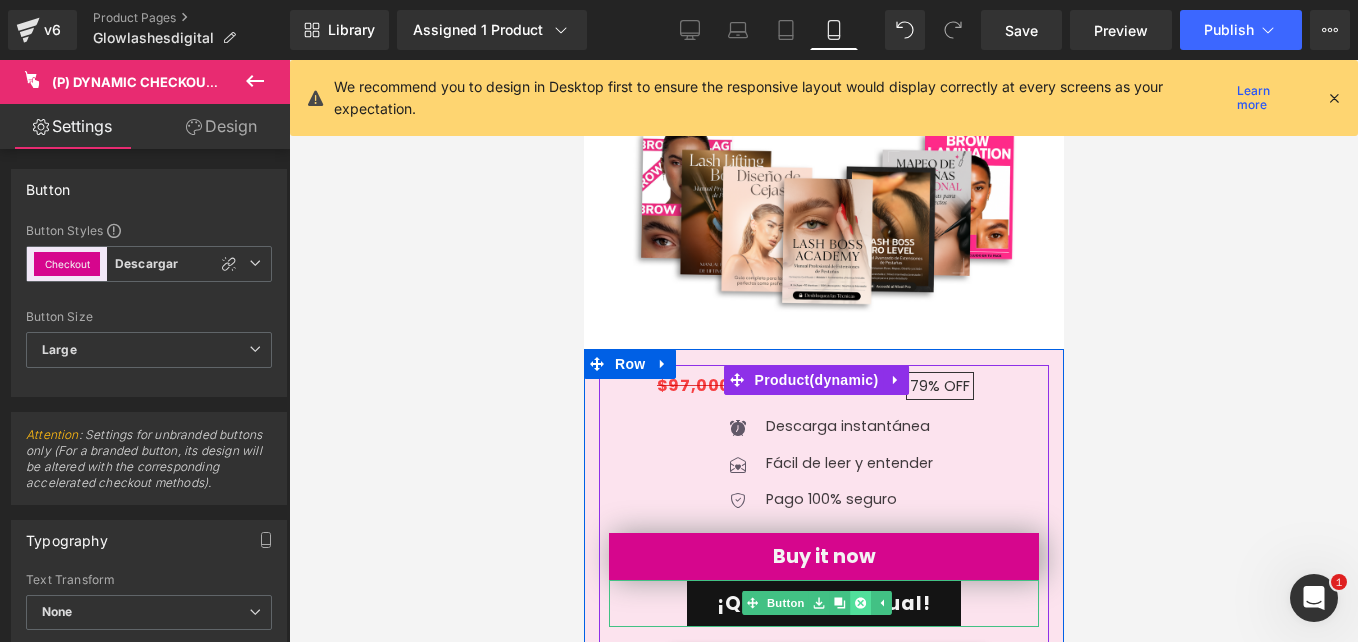 click 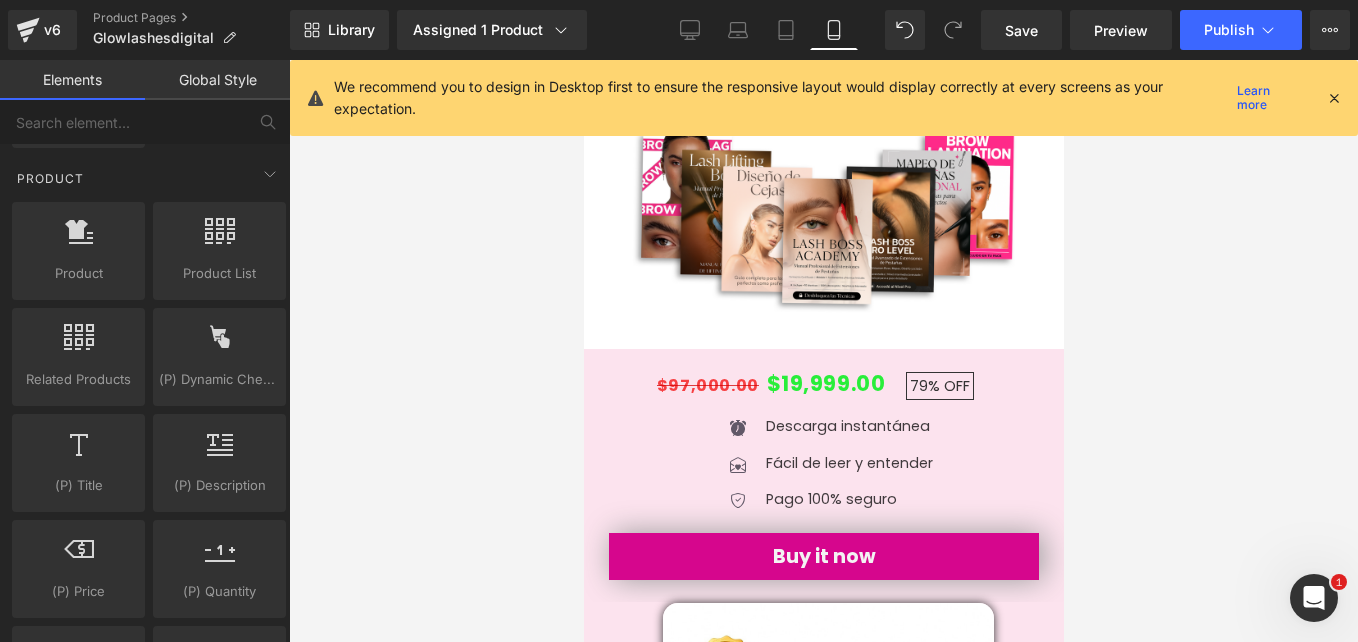 click at bounding box center (1334, 98) 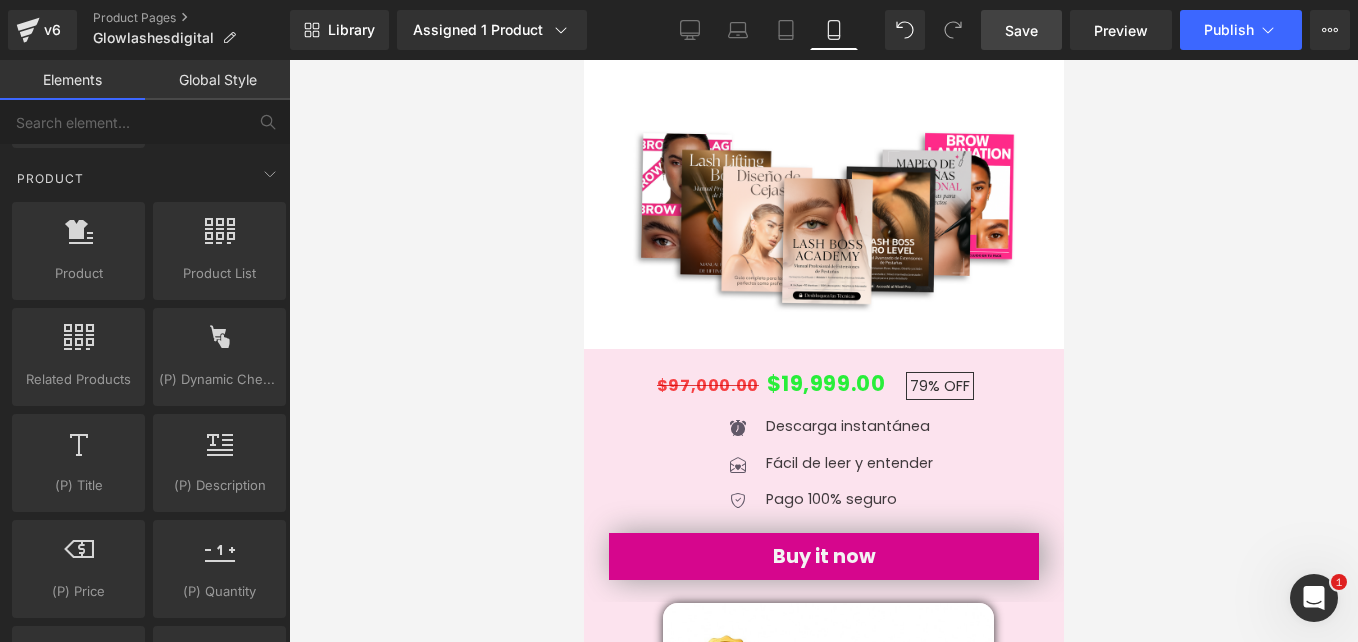 click on "Save" at bounding box center [1021, 30] 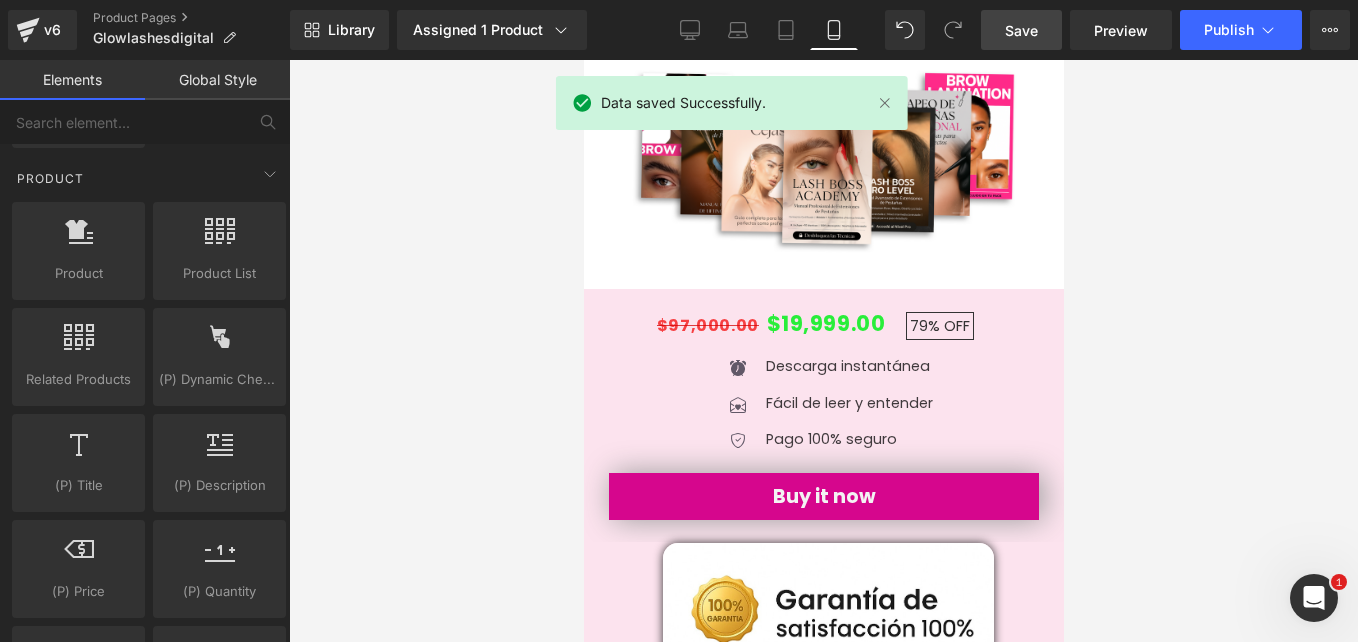 scroll, scrollTop: 6974, scrollLeft: 0, axis: vertical 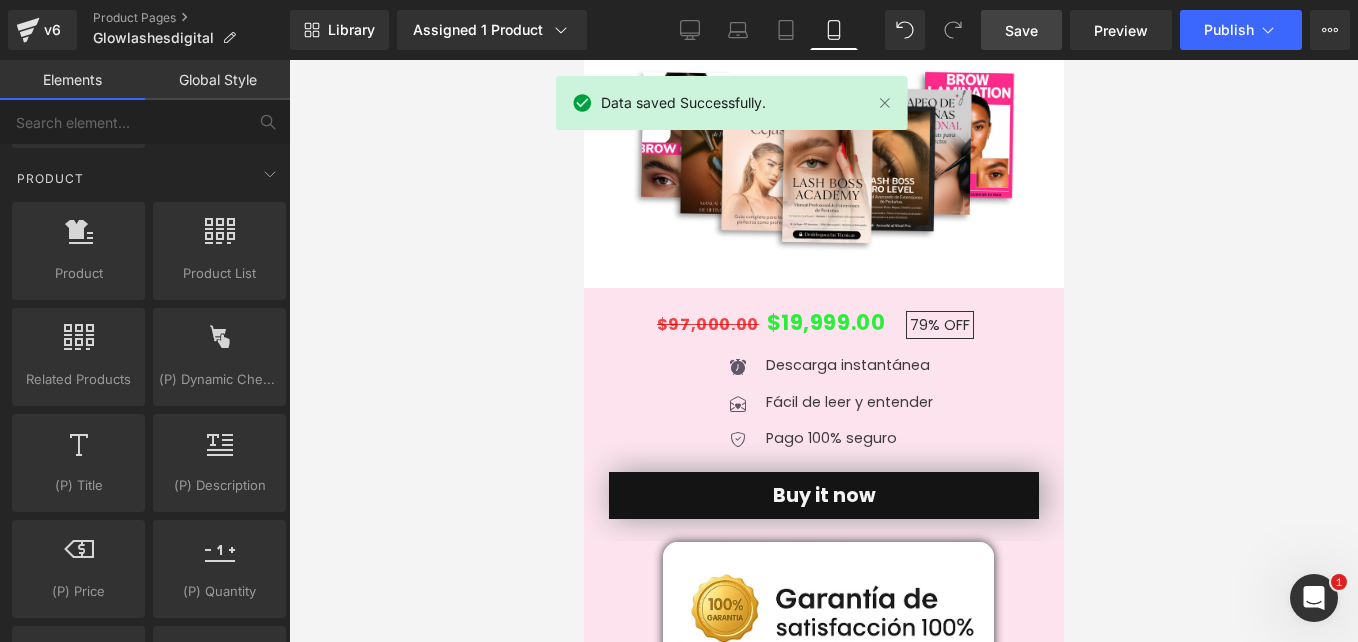 click on "Buy it now" at bounding box center [823, 495] 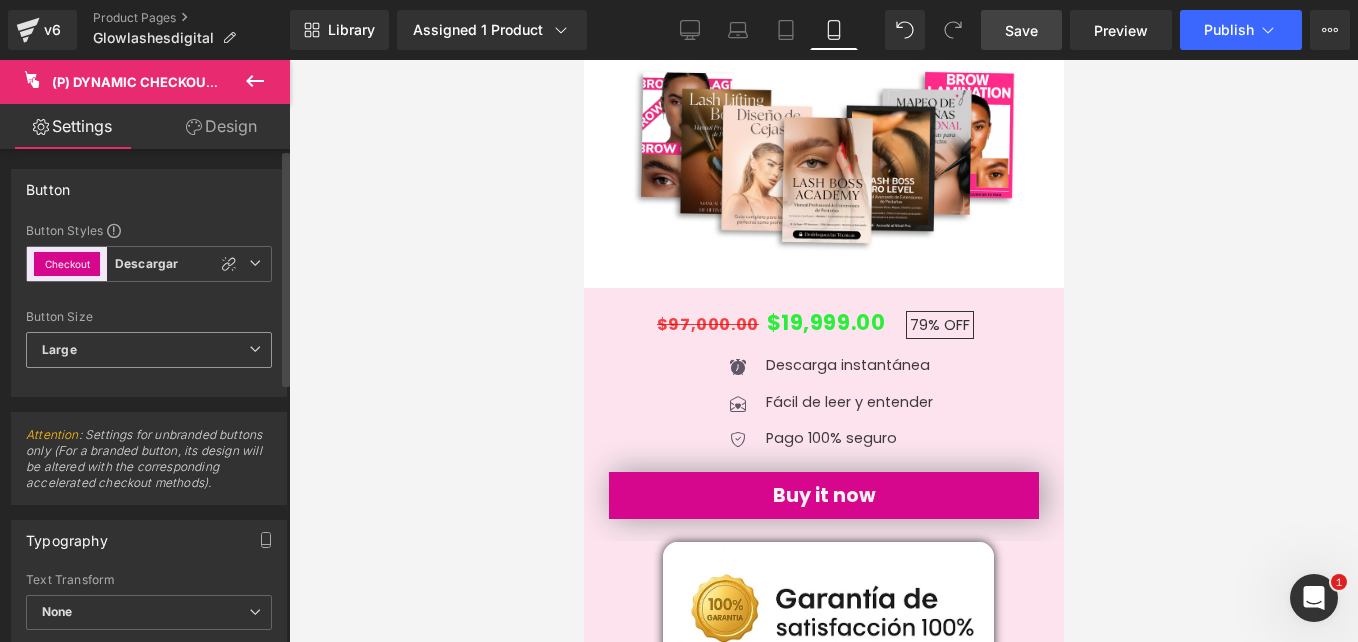 click on "Large" at bounding box center [149, 350] 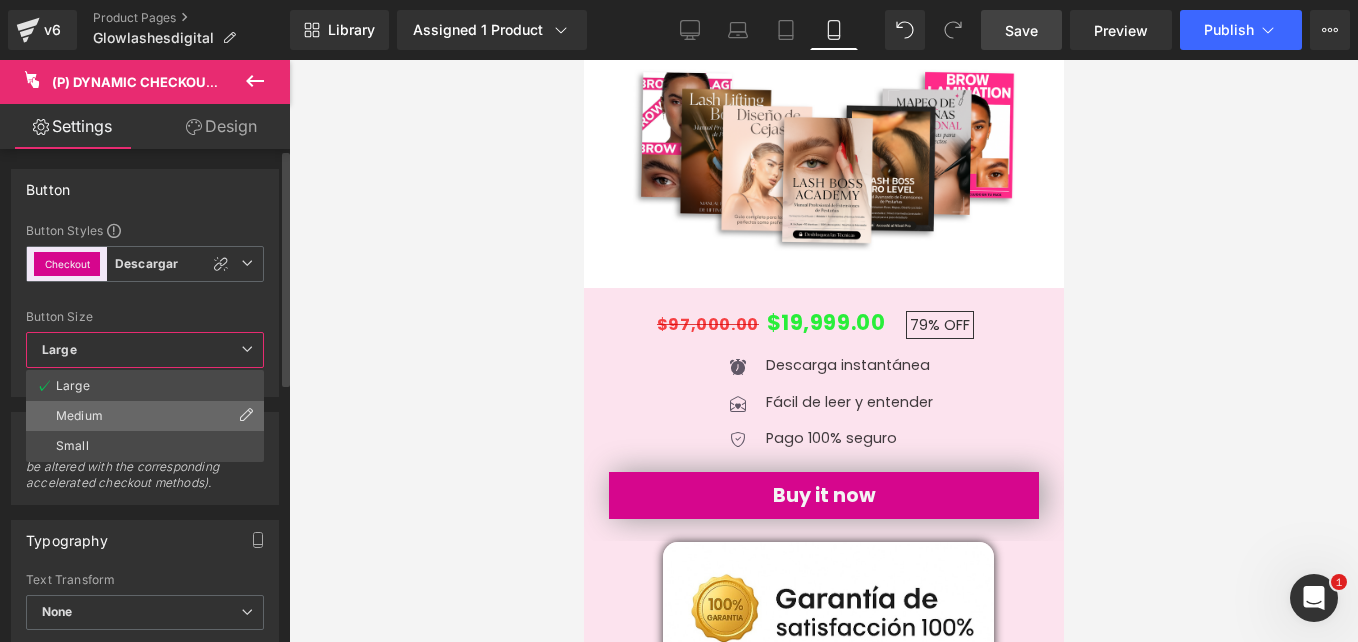 click on "Medium" at bounding box center [145, 416] 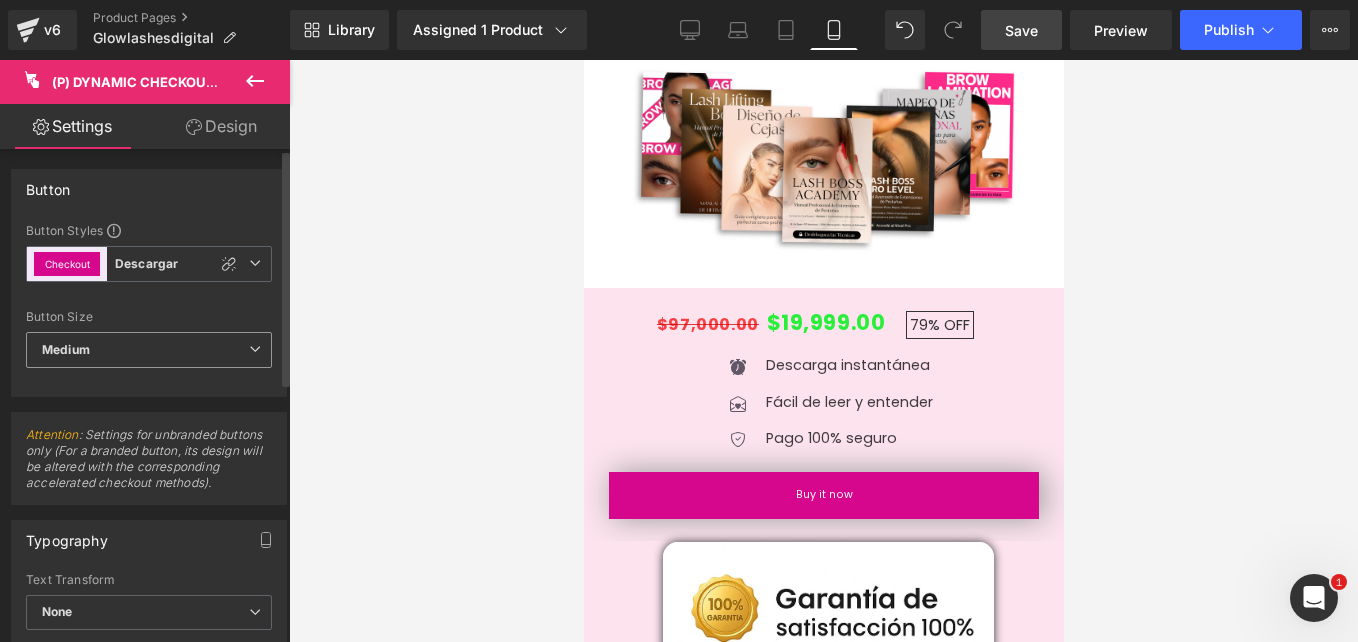 click on "Medium" at bounding box center (149, 350) 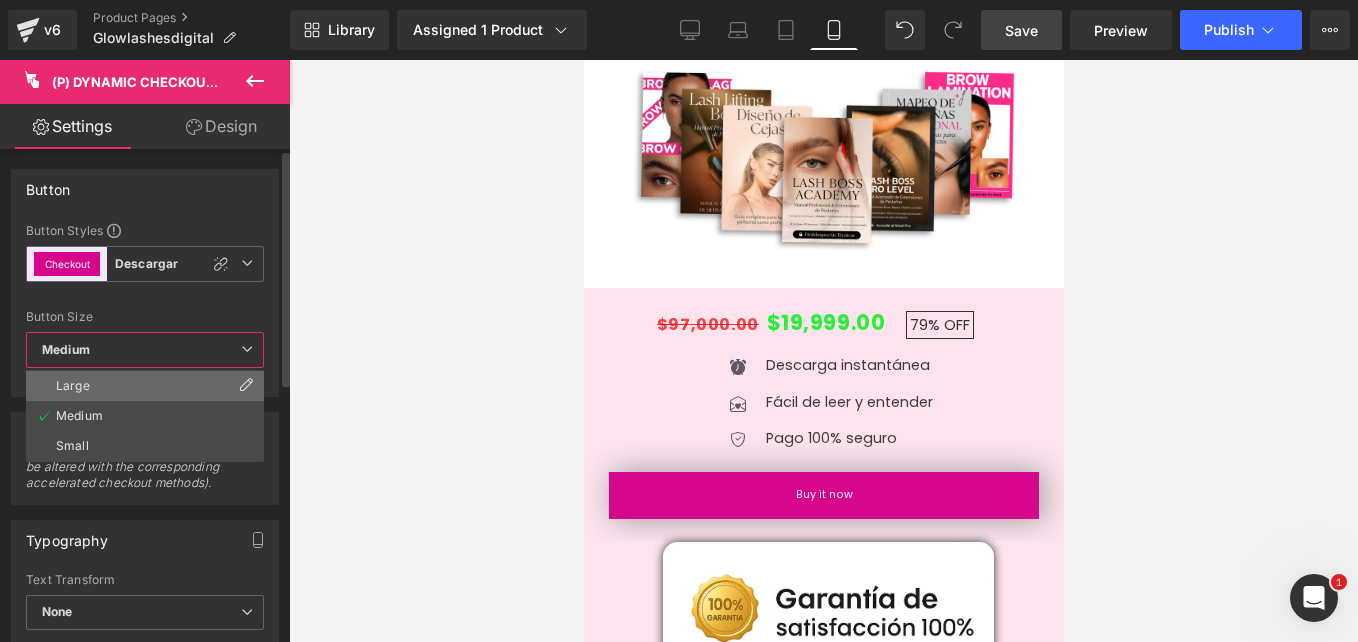 click on "Large" at bounding box center [145, 386] 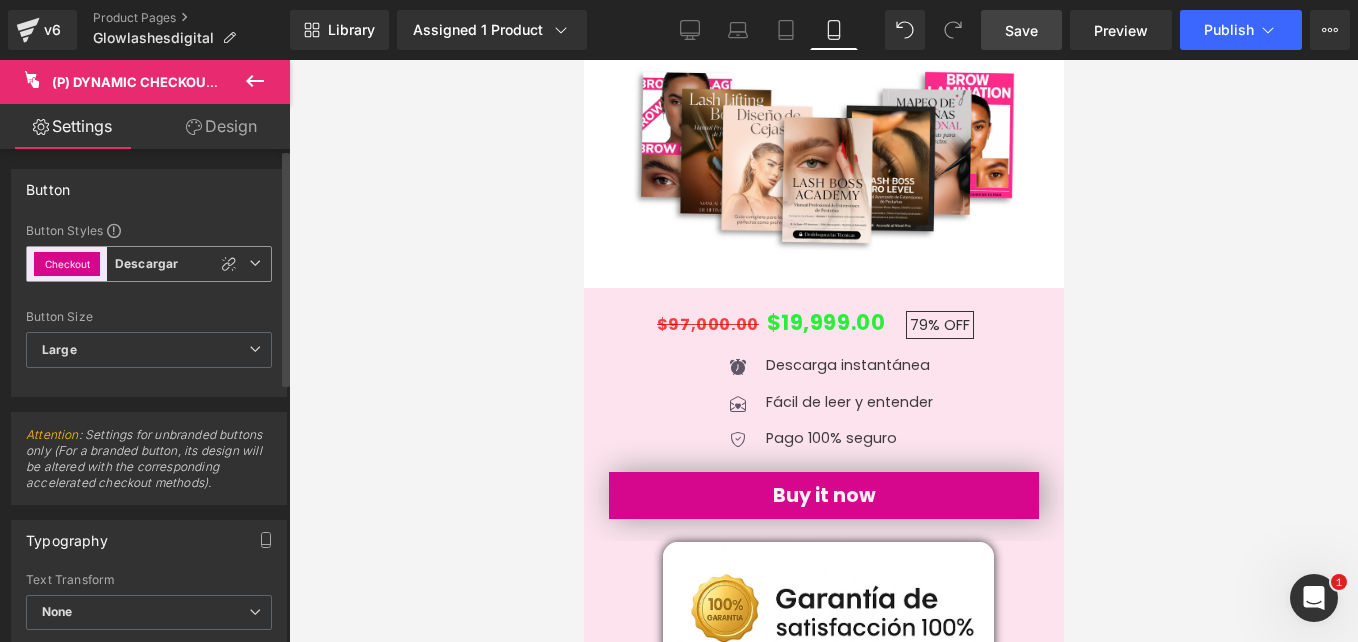 click on "Checkout
Descargar" at bounding box center (149, 264) 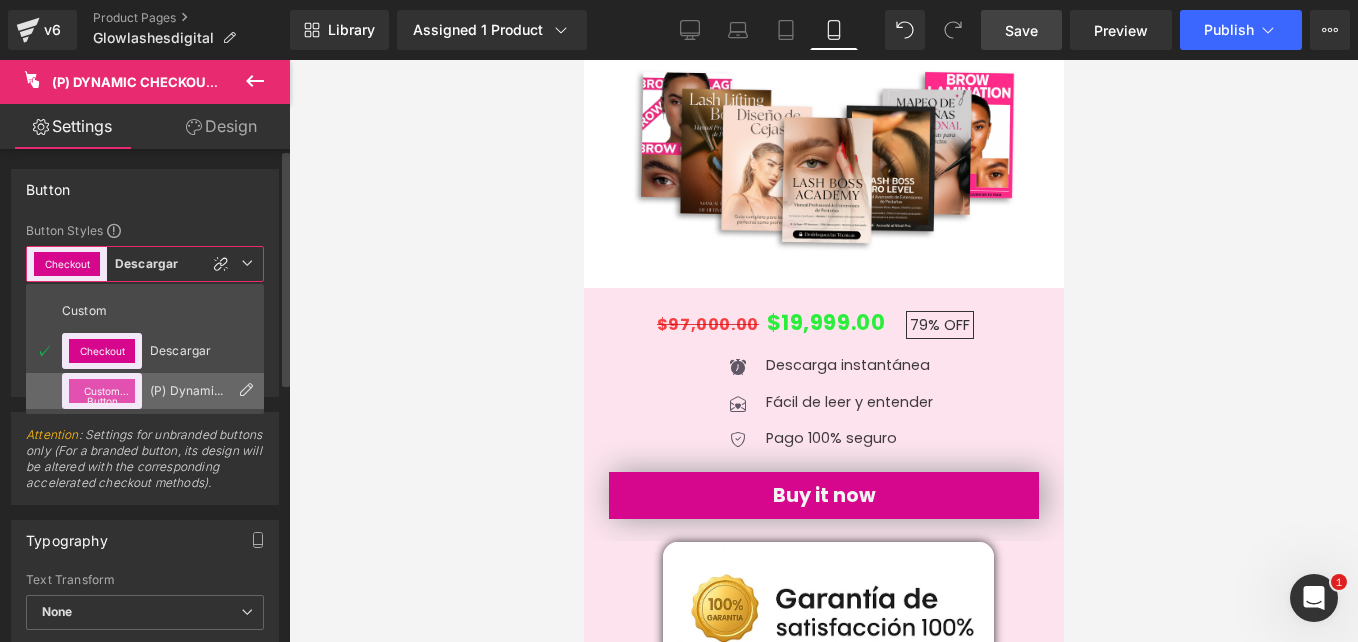 click on "(P) Dynamic Checkout 1" at bounding box center [189, 391] 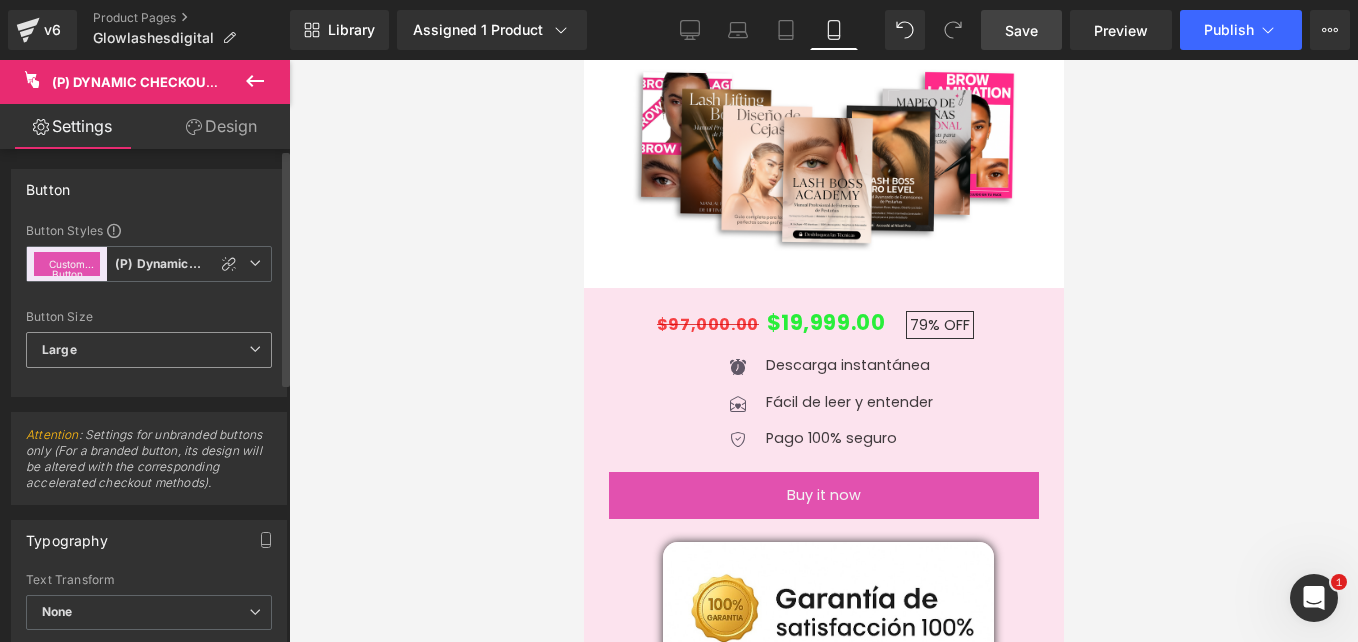 click on "Large" at bounding box center (149, 350) 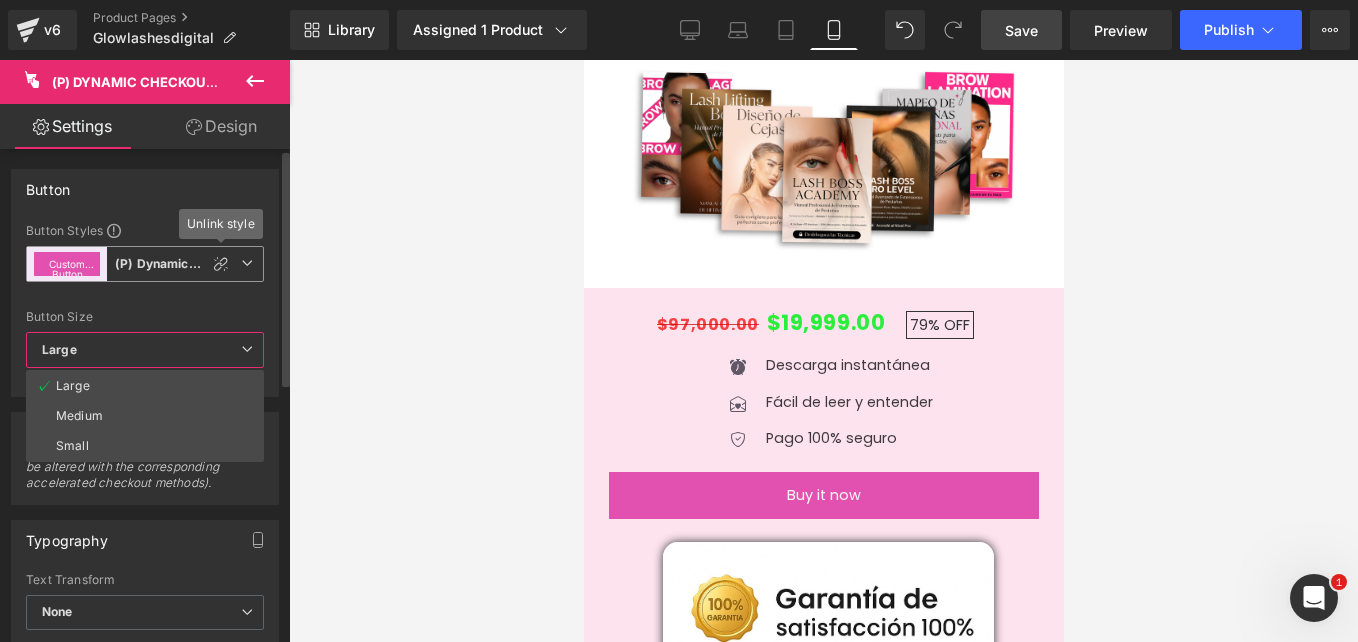 drag, startPoint x: 230, startPoint y: 256, endPoint x: 244, endPoint y: 261, distance: 14.866069 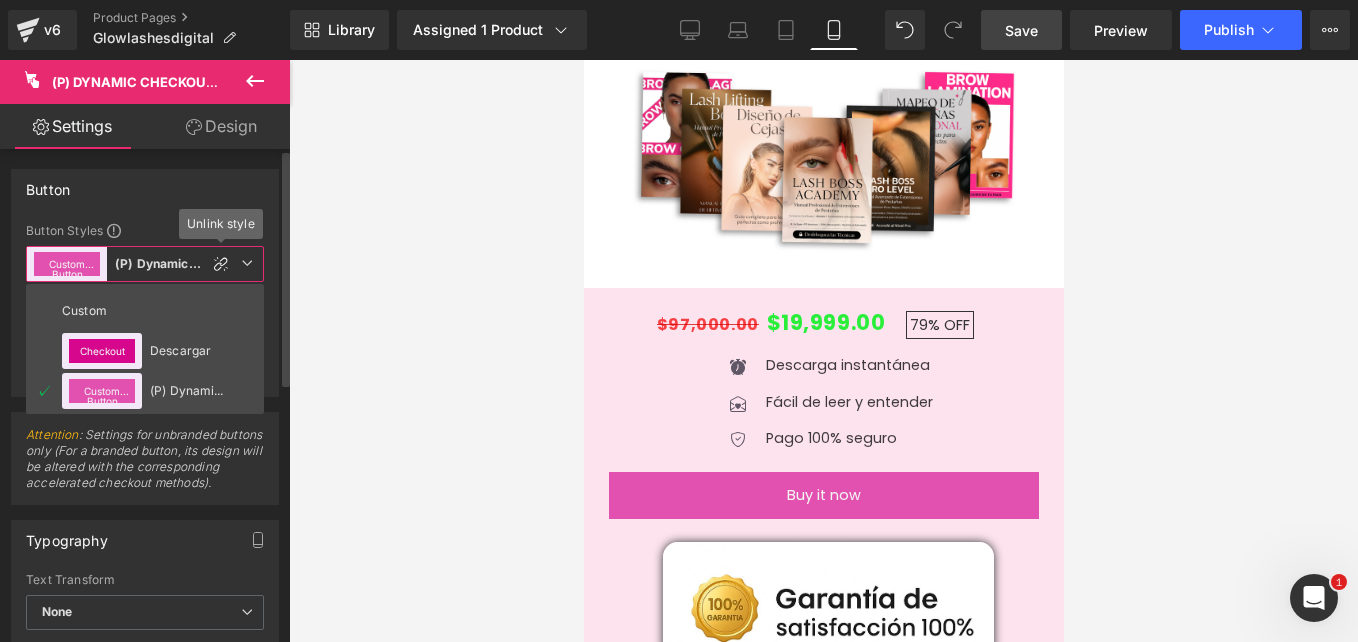 click at bounding box center [247, 263] 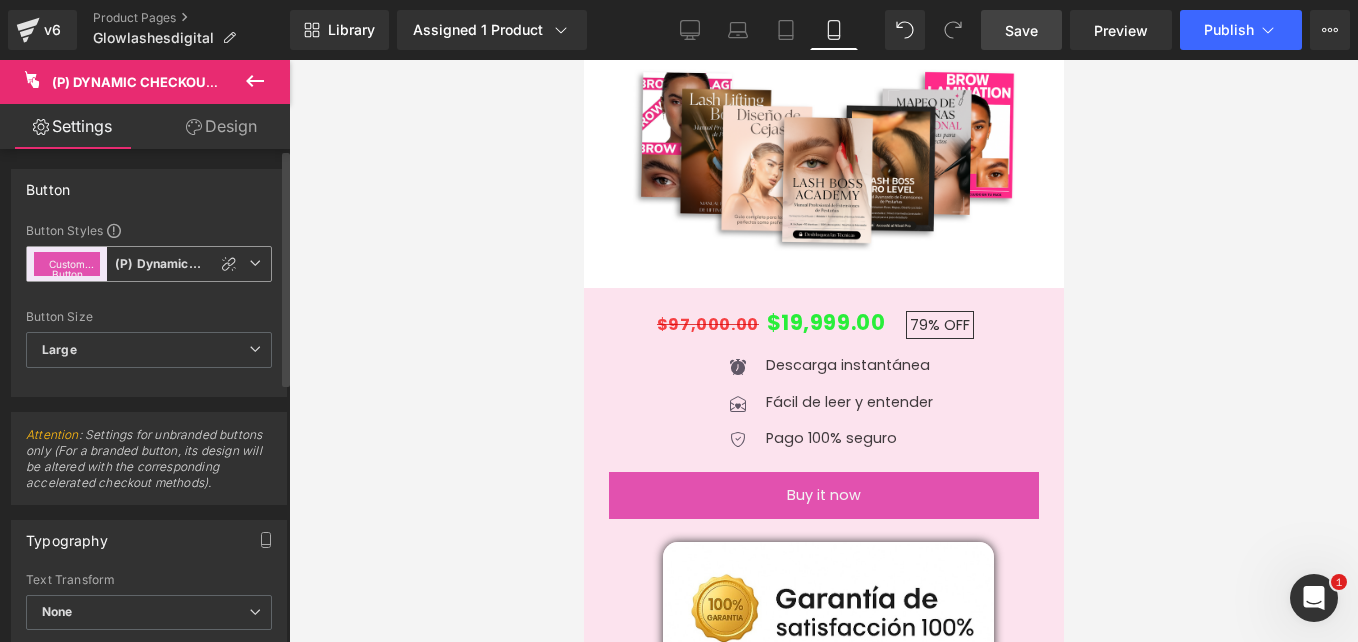 click at bounding box center [255, 263] 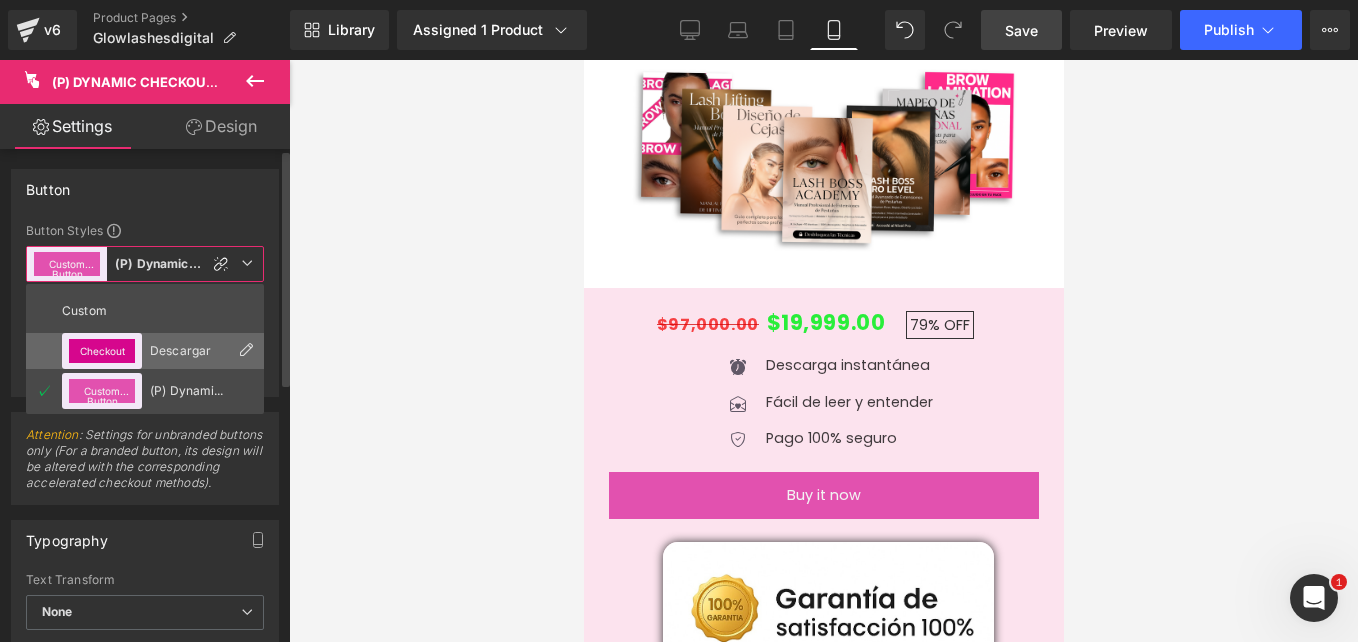 click on "Checkout
Descargar" at bounding box center [145, 351] 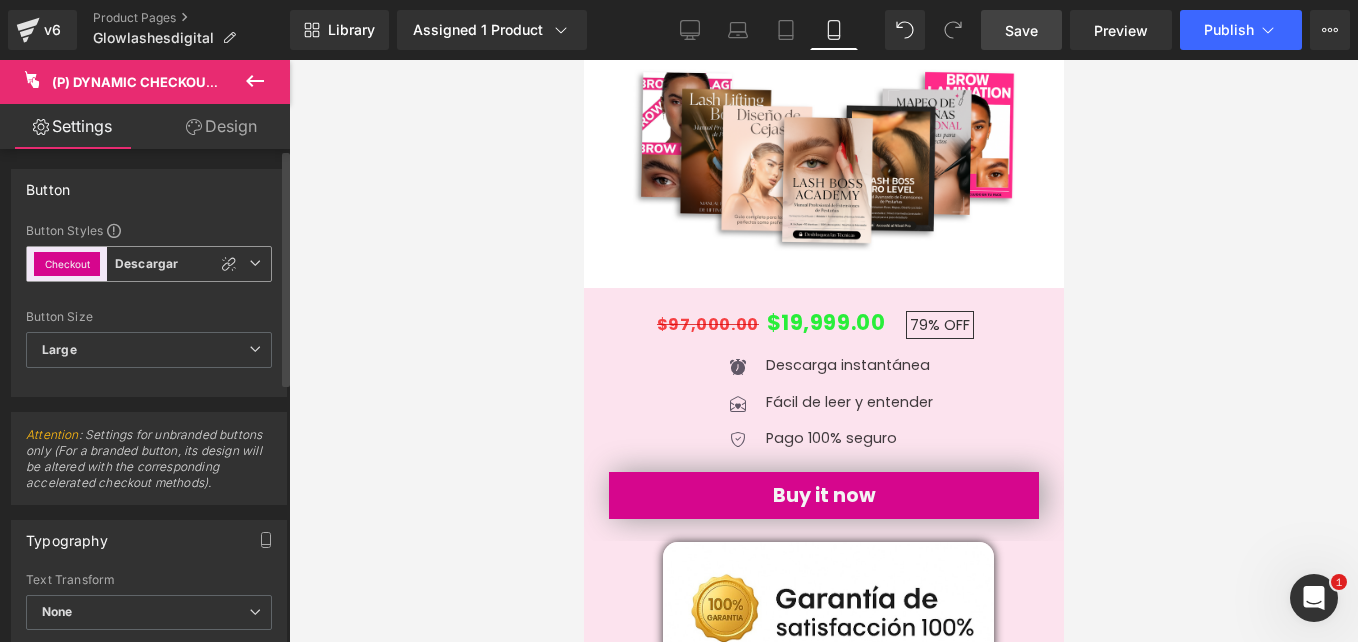 click at bounding box center (255, 263) 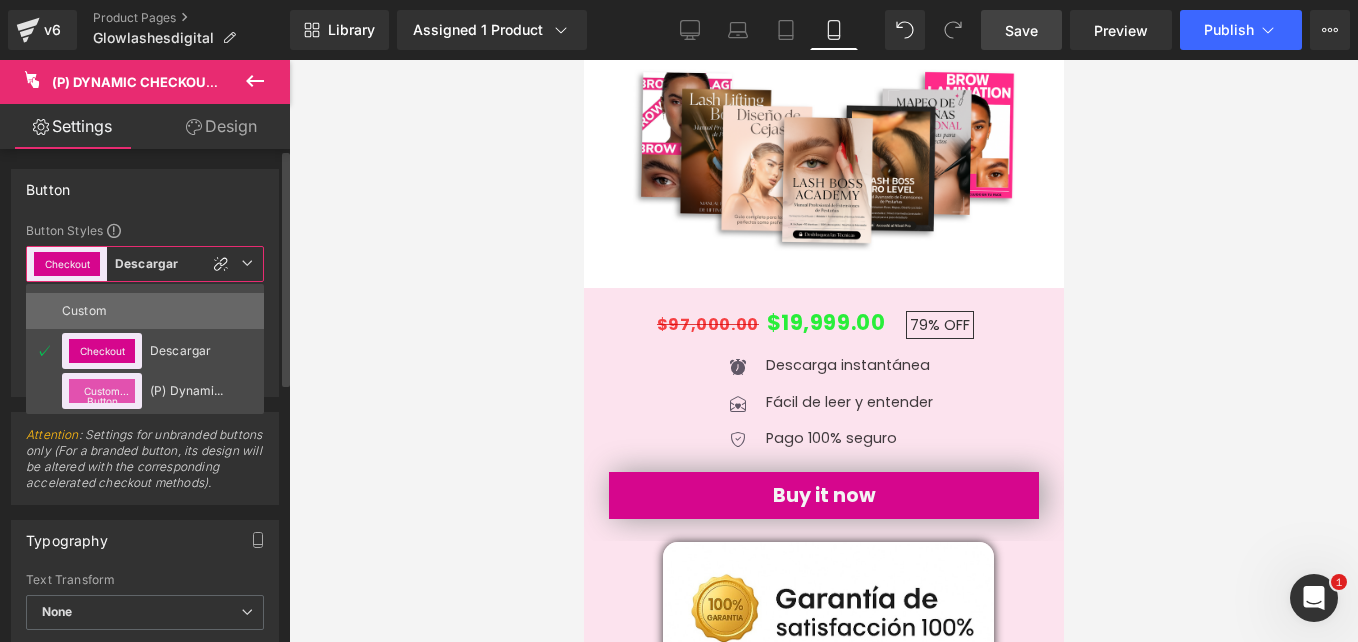click on "Custom" at bounding box center (145, 311) 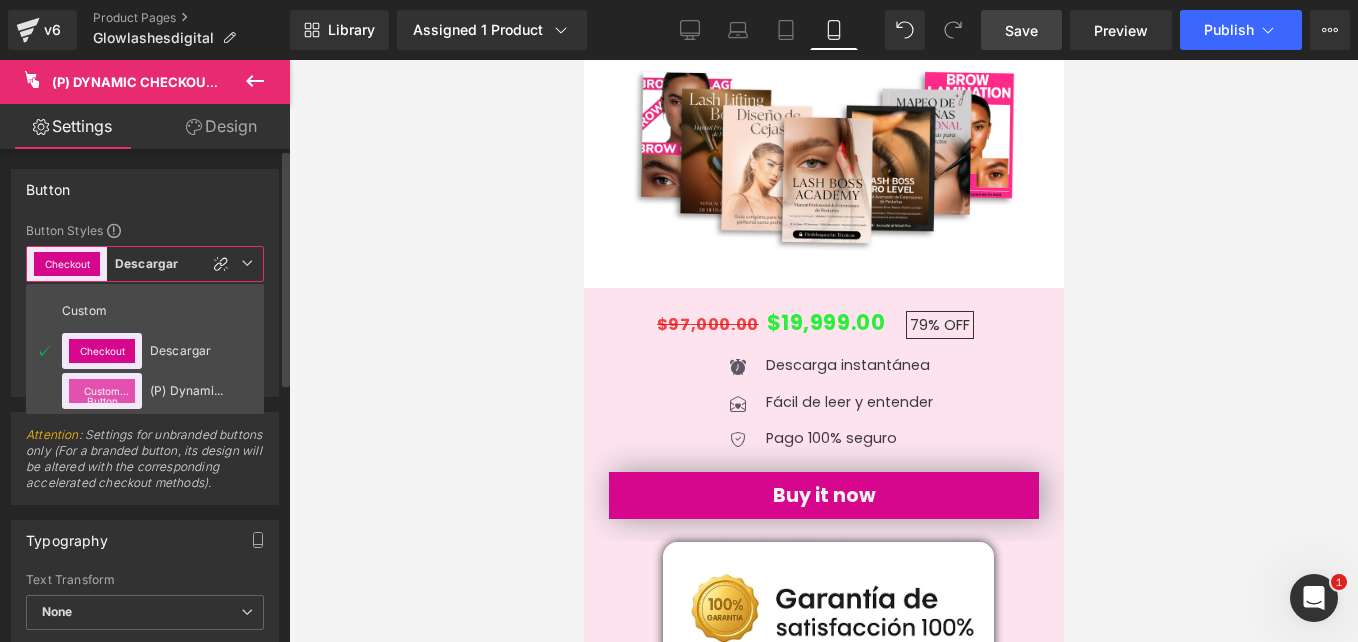 type on "Brand Color" 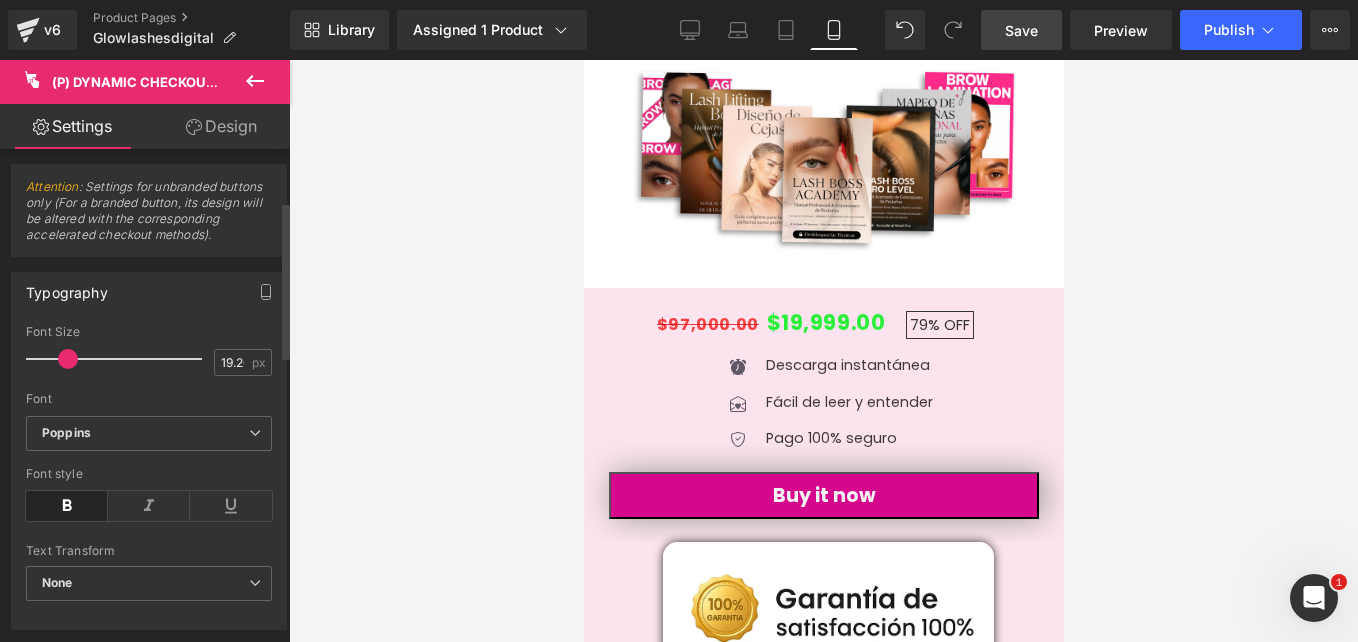 scroll, scrollTop: 163, scrollLeft: 0, axis: vertical 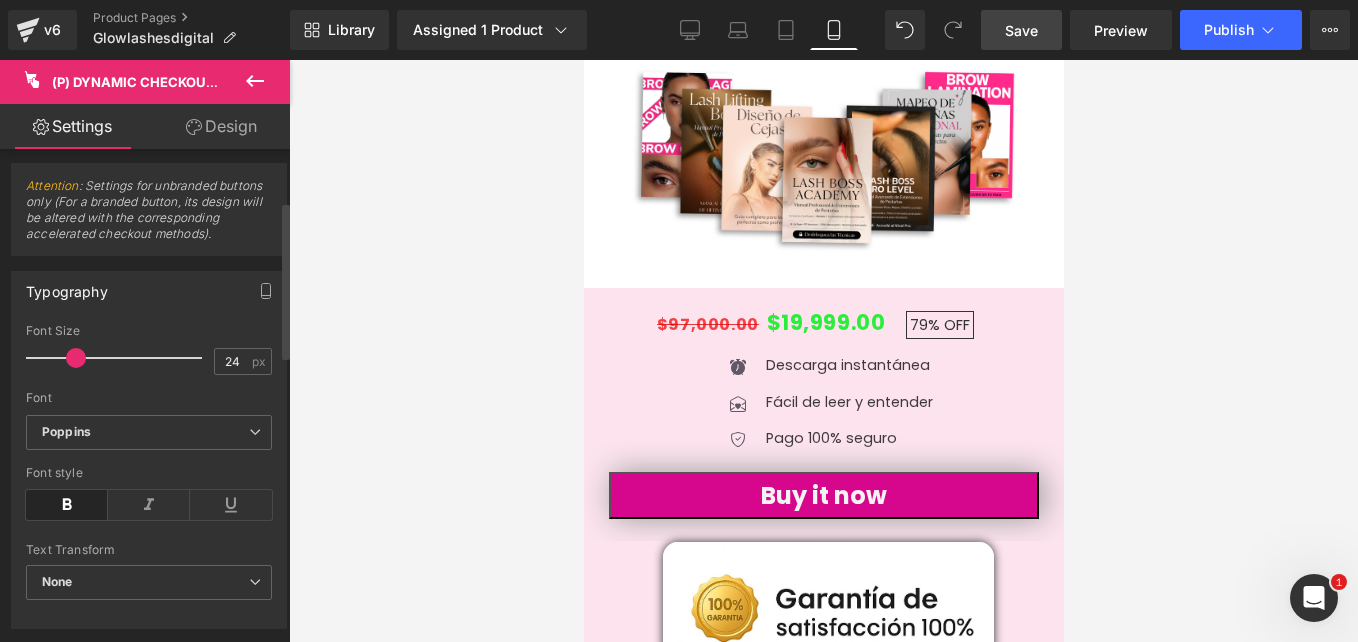 click at bounding box center (76, 358) 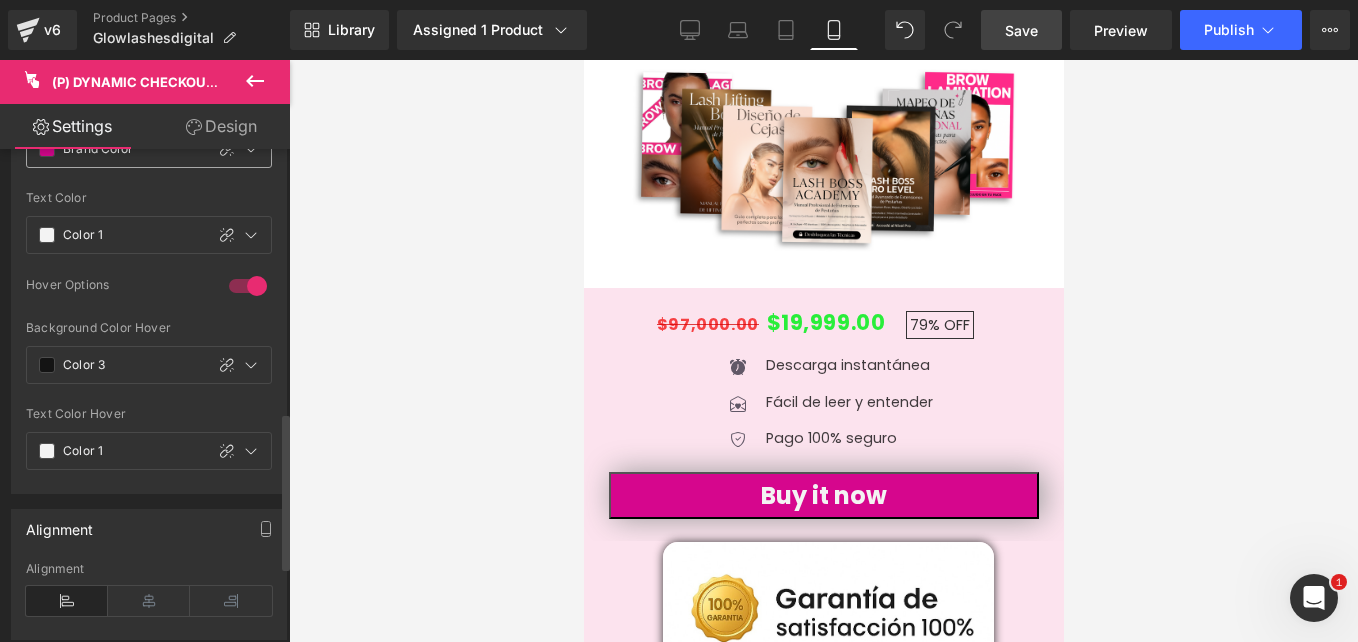 scroll, scrollTop: 826, scrollLeft: 0, axis: vertical 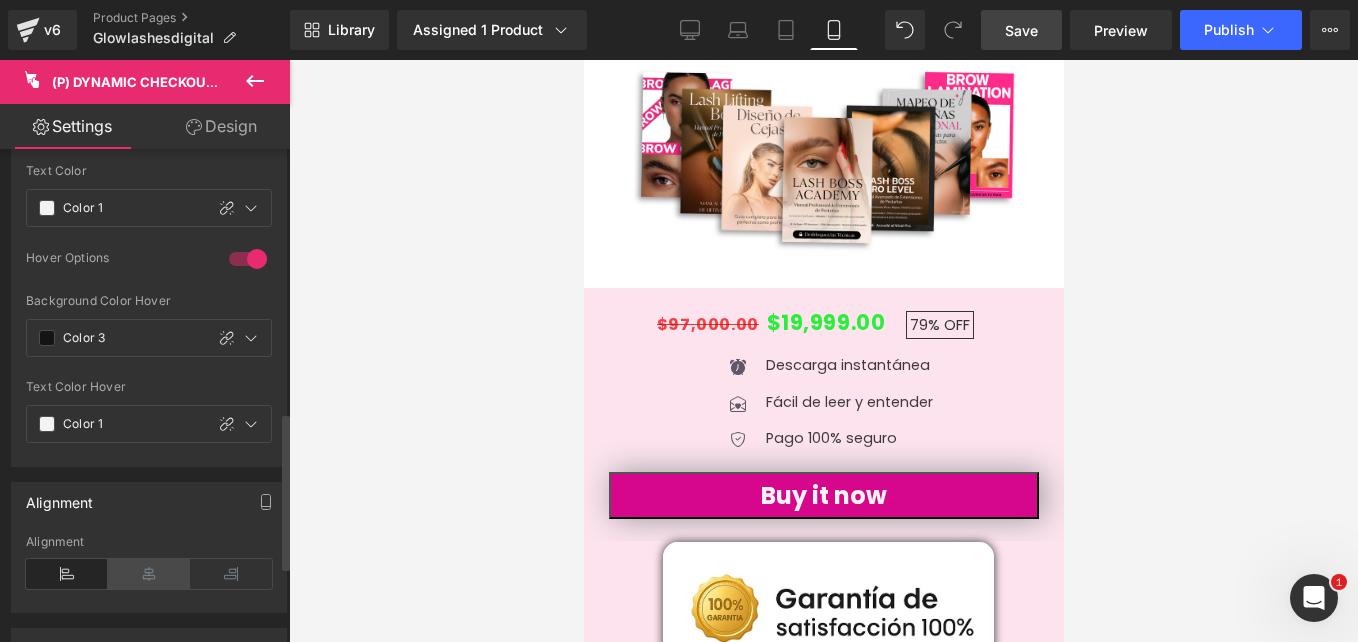 click at bounding box center [149, 574] 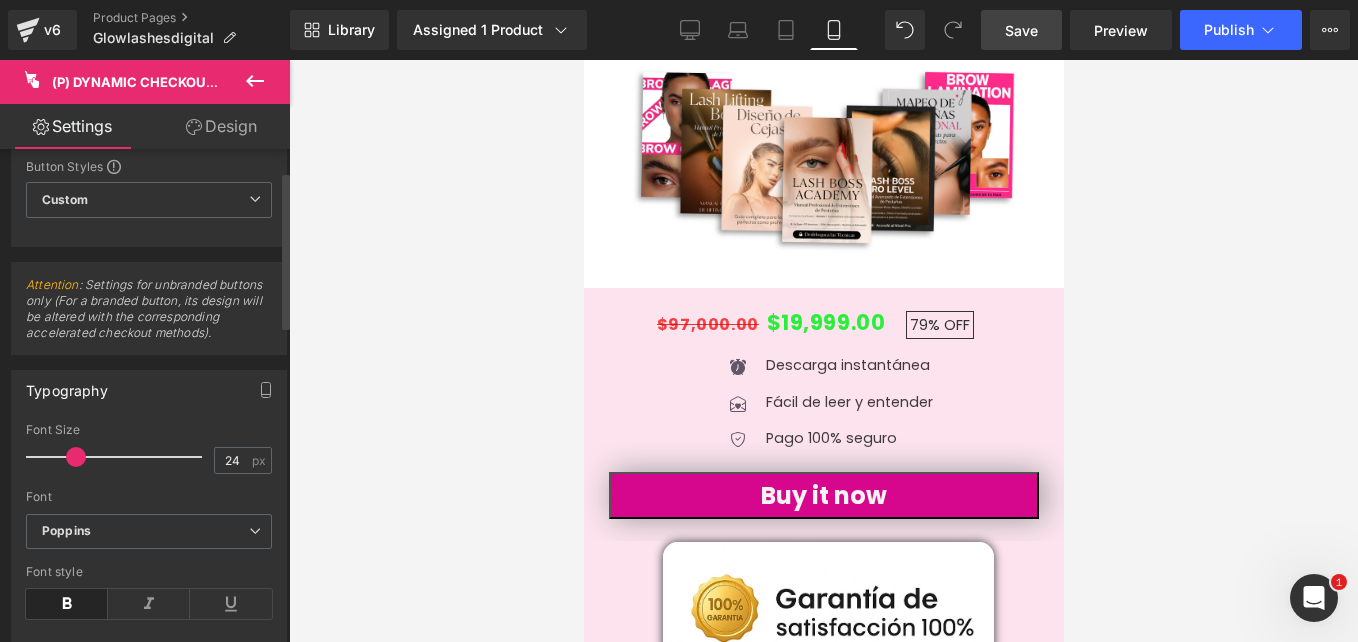 scroll, scrollTop: 0, scrollLeft: 0, axis: both 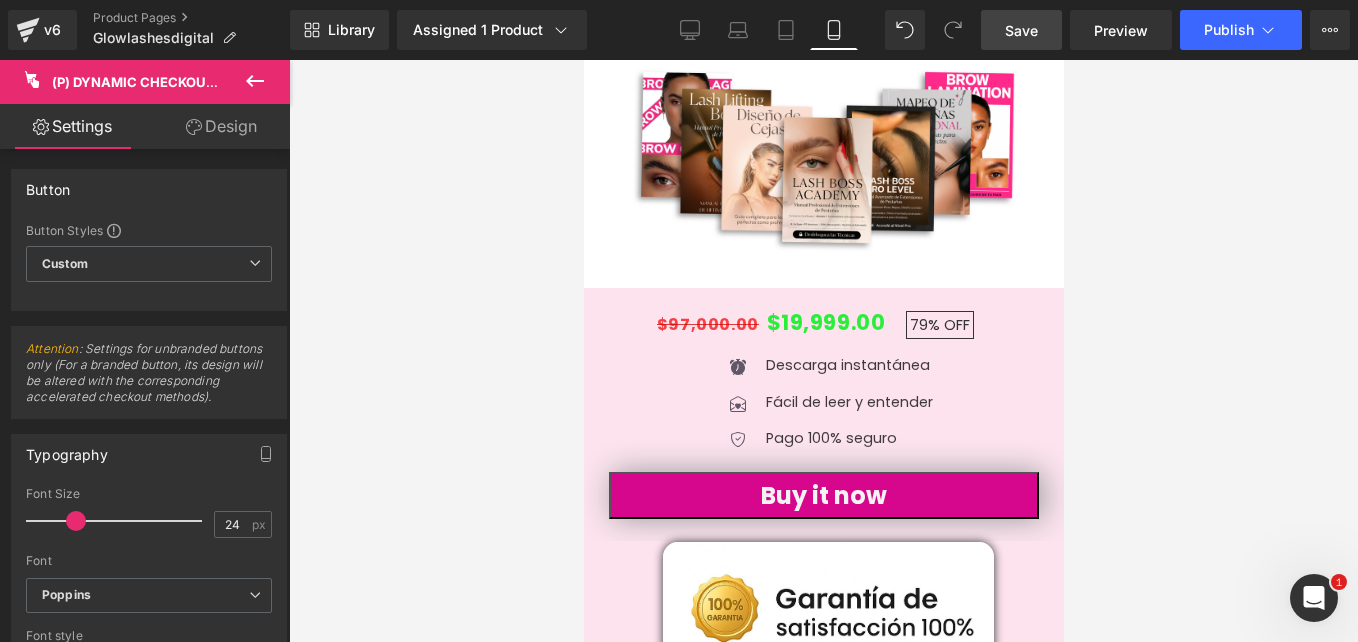 click on "Design" at bounding box center (221, 126) 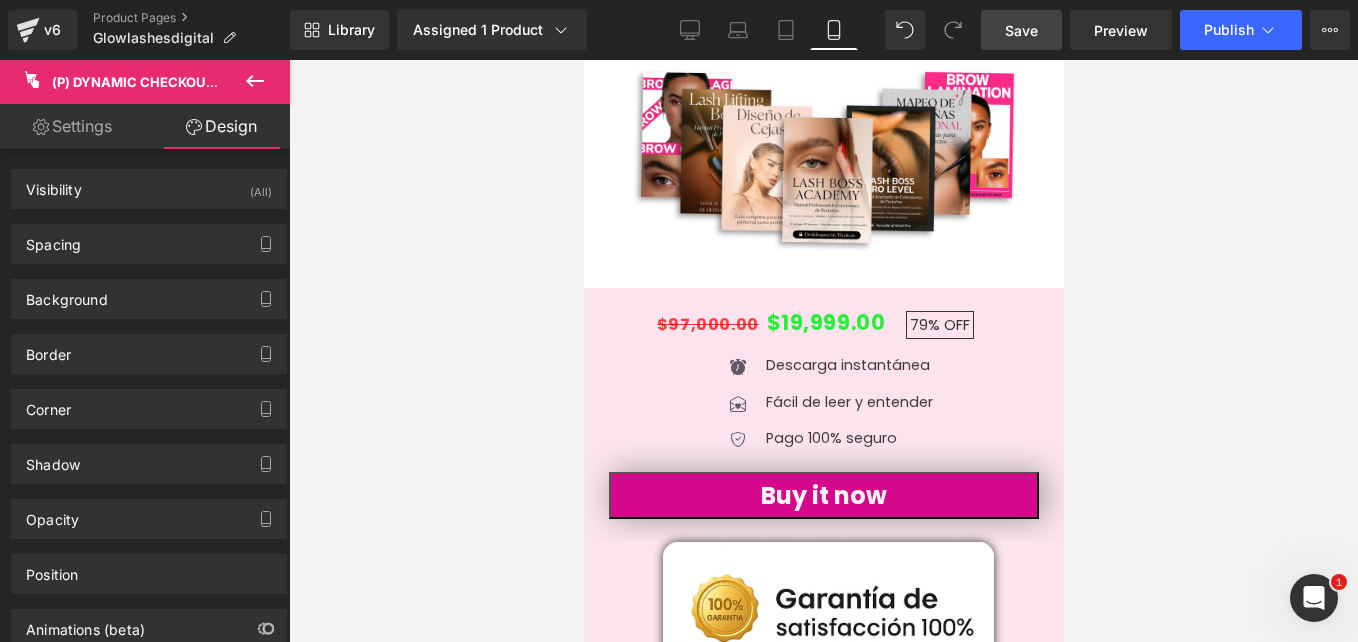 click on "Settings" at bounding box center [72, 126] 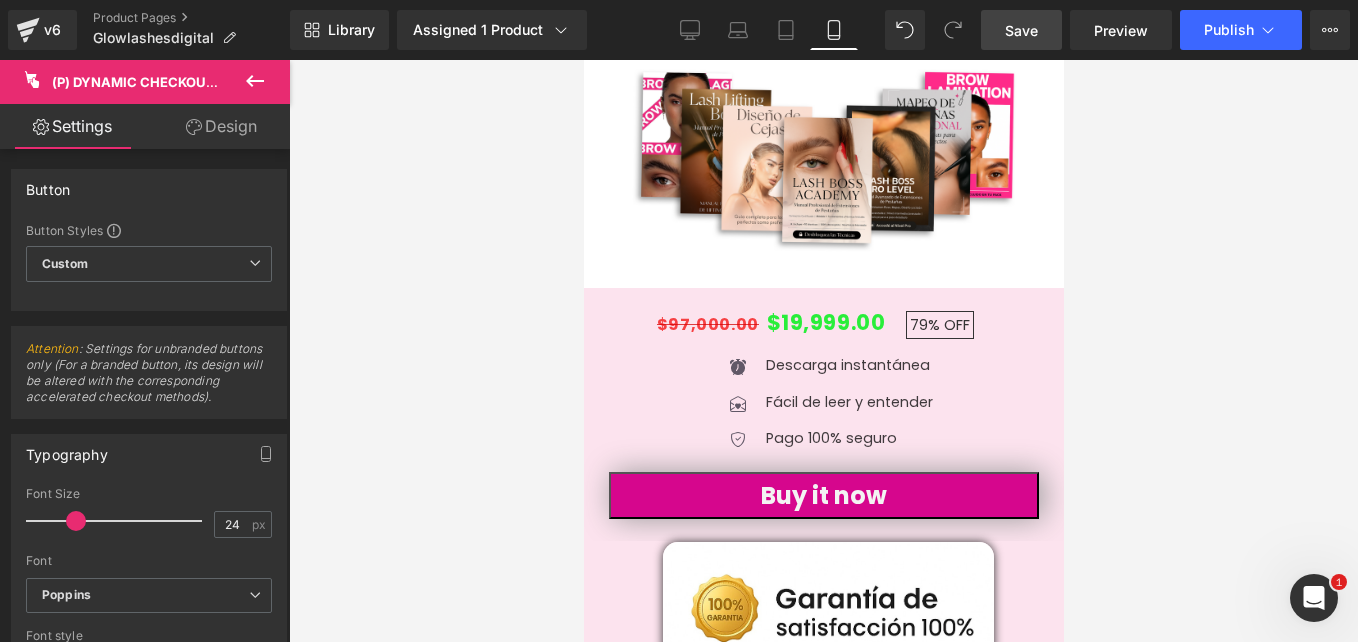 click on "(P) Dynamic Checkout Button" at bounding box center (163, 82) 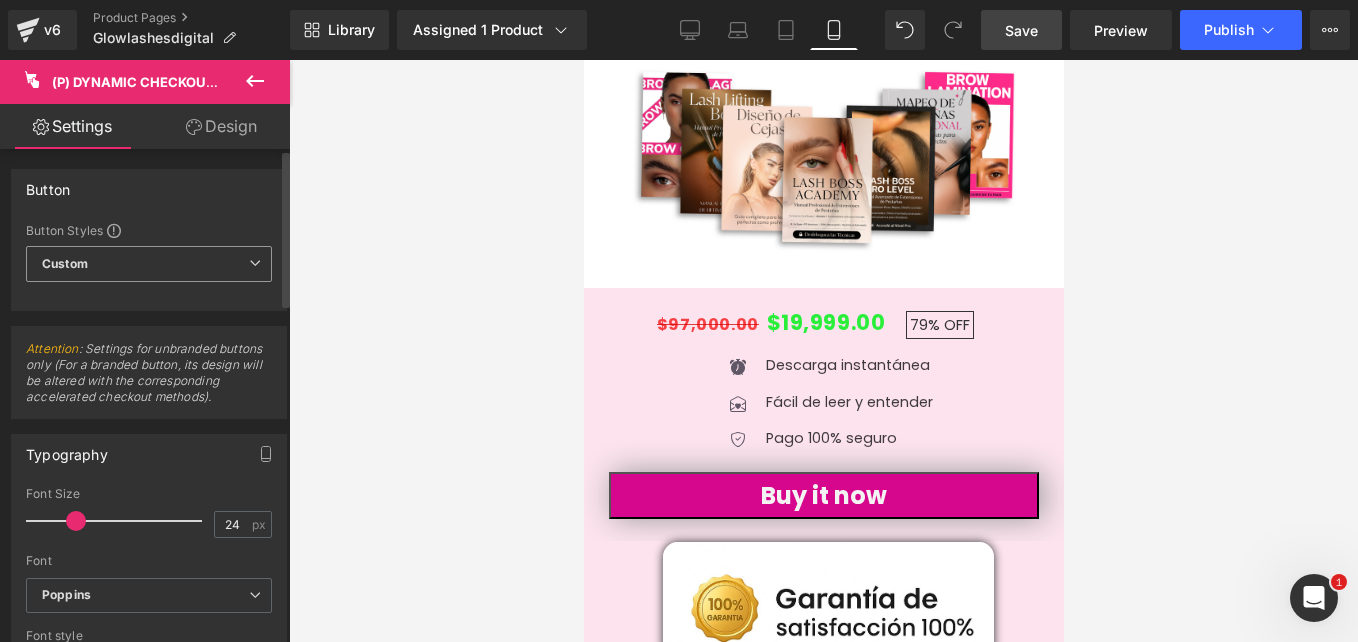 click on "Custom" at bounding box center [149, 264] 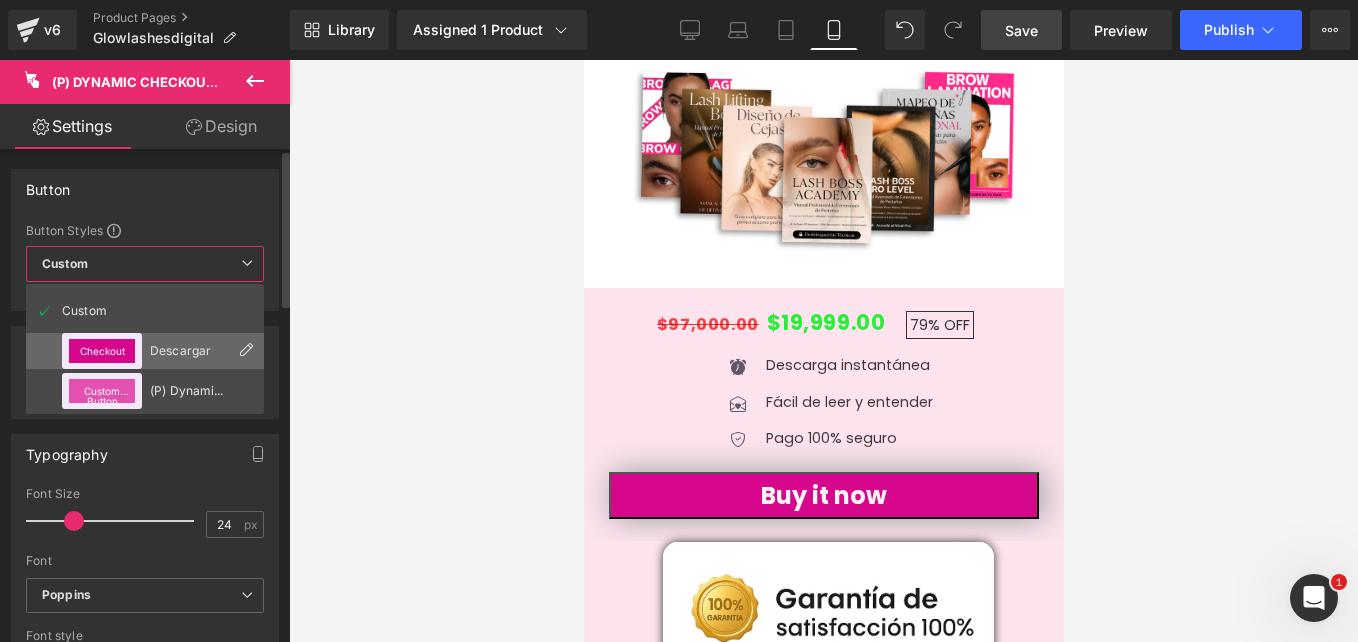 click at bounding box center [246, 350] 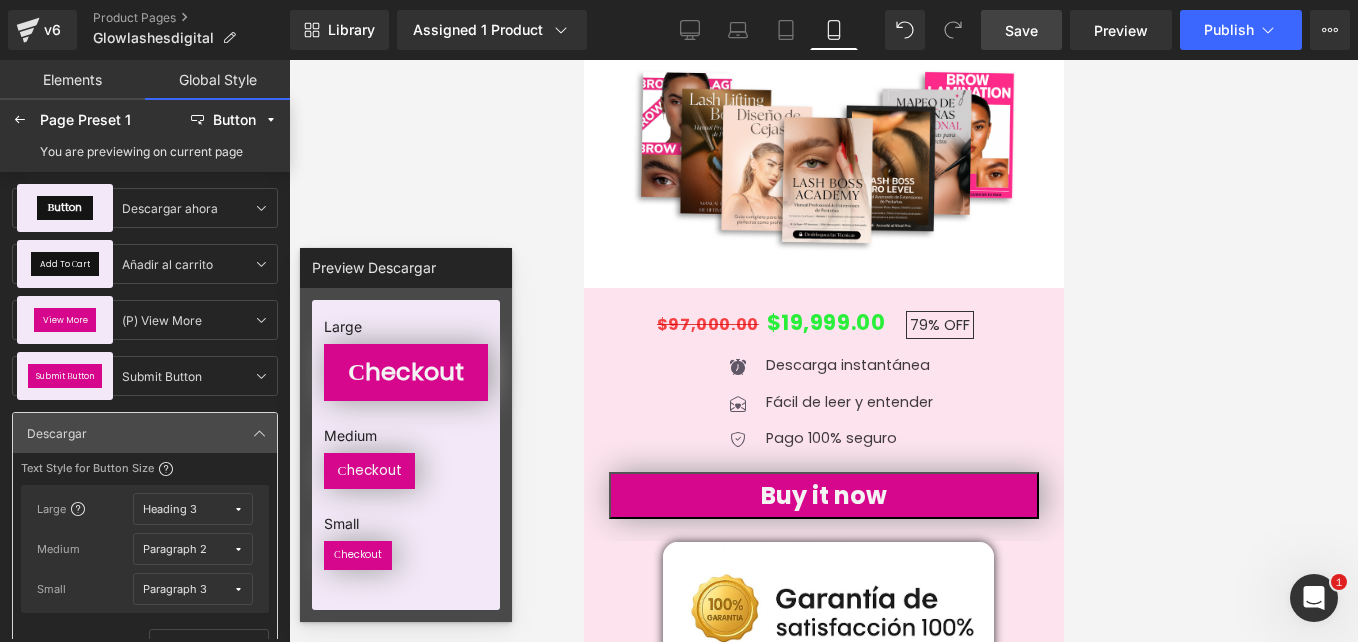 click on "Page Preset 1" at bounding box center [109, 120] 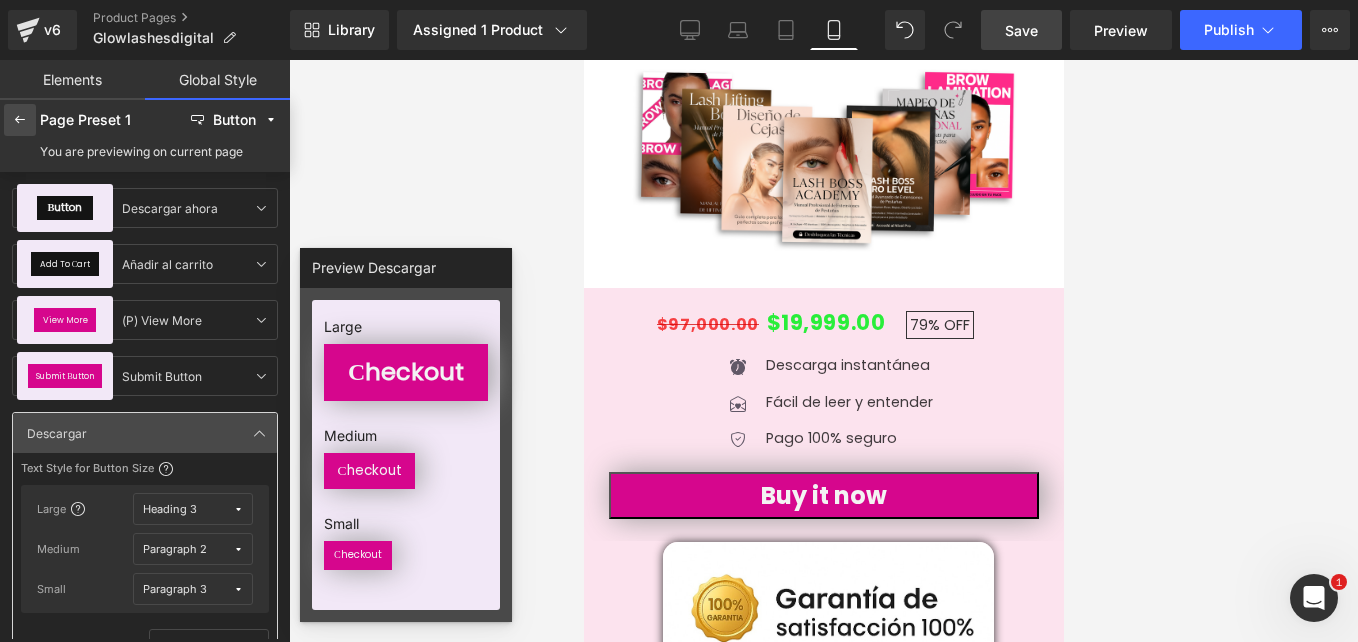 click at bounding box center (20, 120) 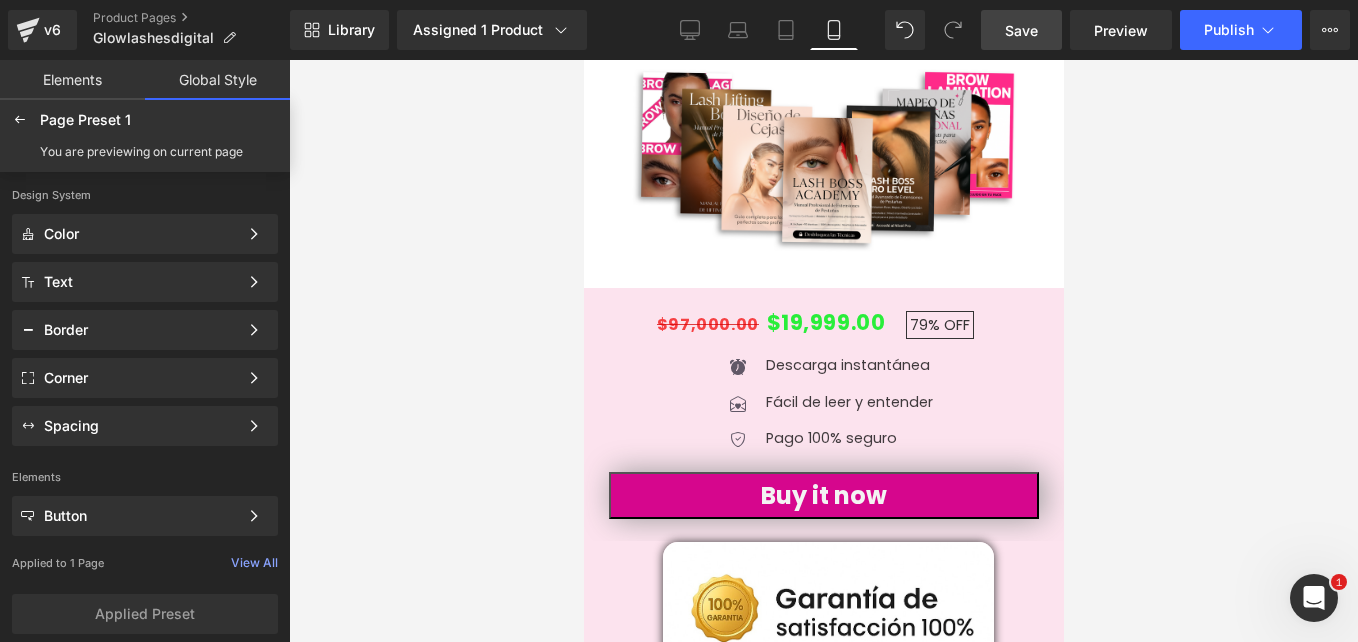 click on "Elements" at bounding box center (72, 80) 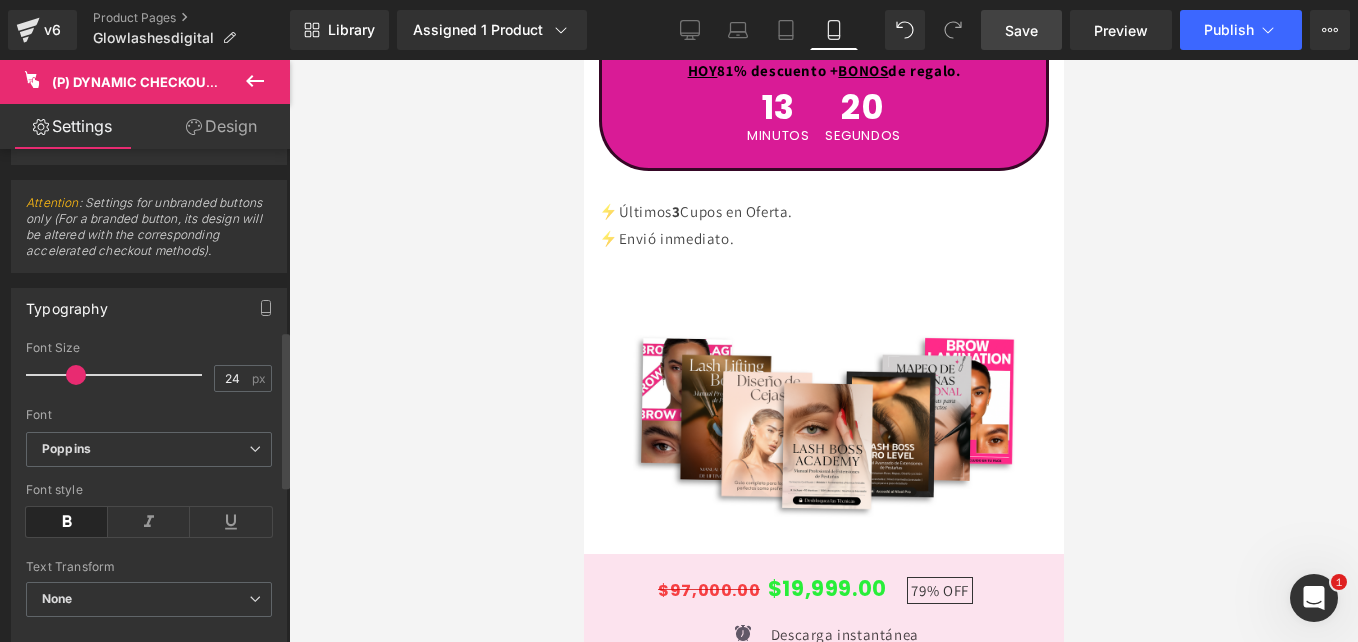 scroll, scrollTop: 0, scrollLeft: 0, axis: both 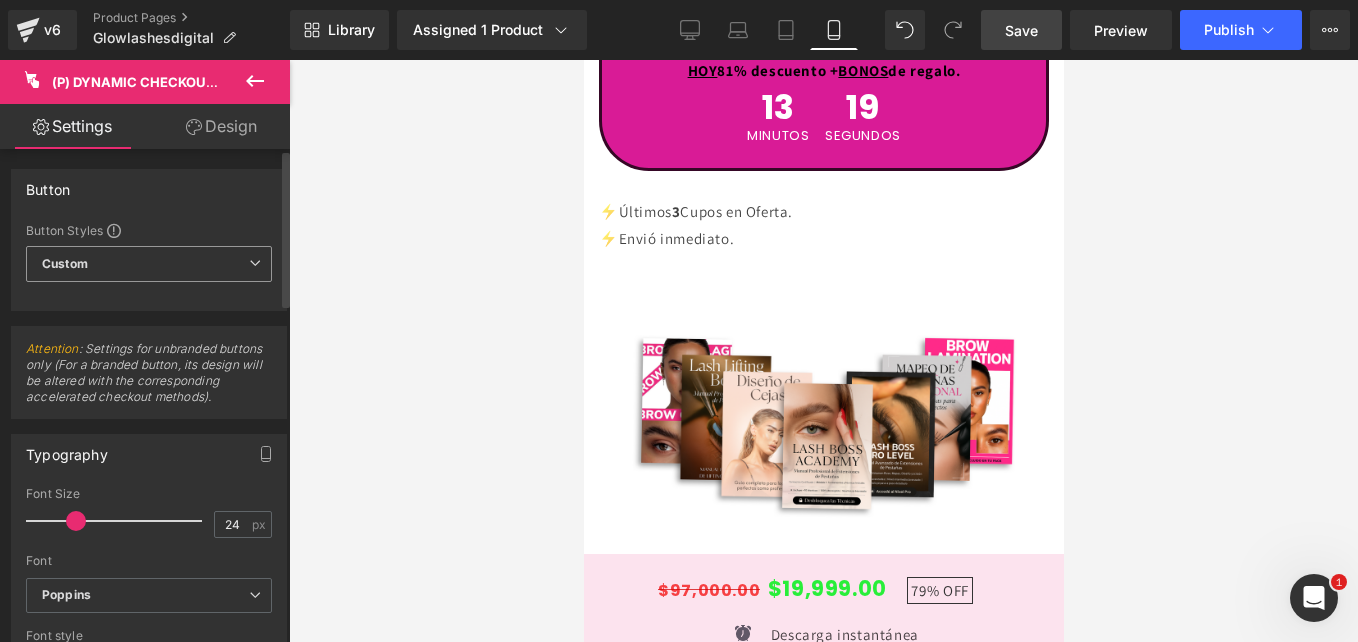 click on "Custom" at bounding box center [149, 264] 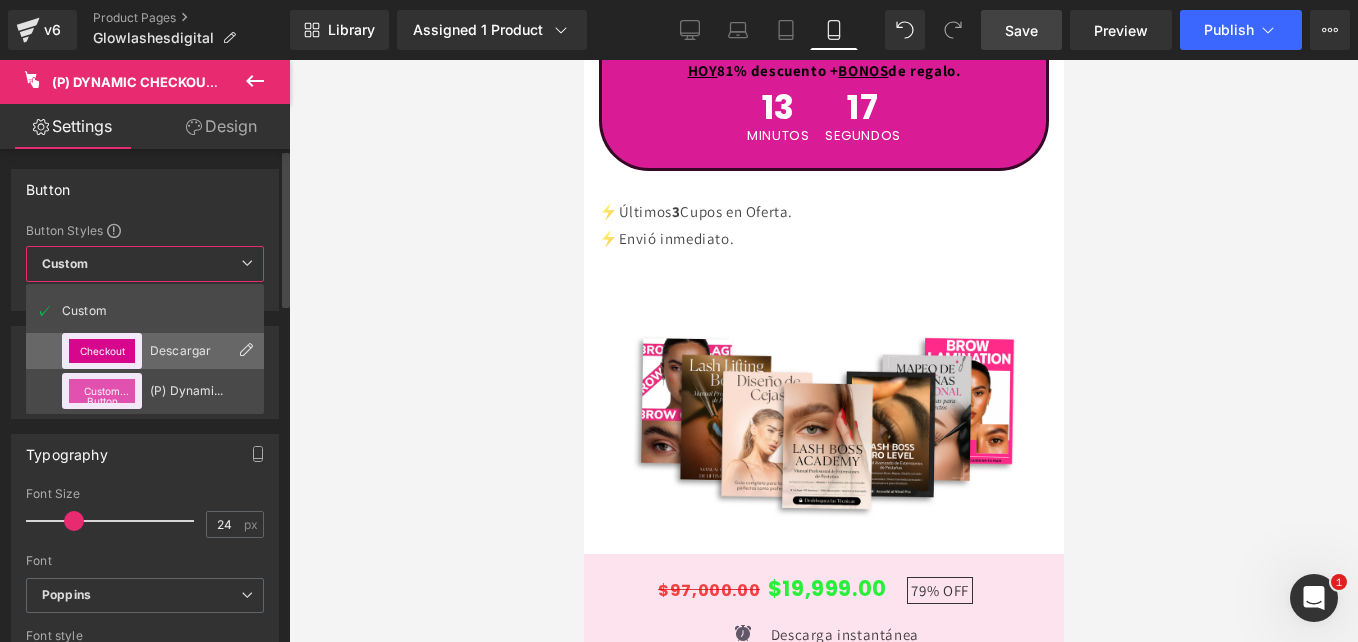 click on "Checkout" at bounding box center [102, 351] 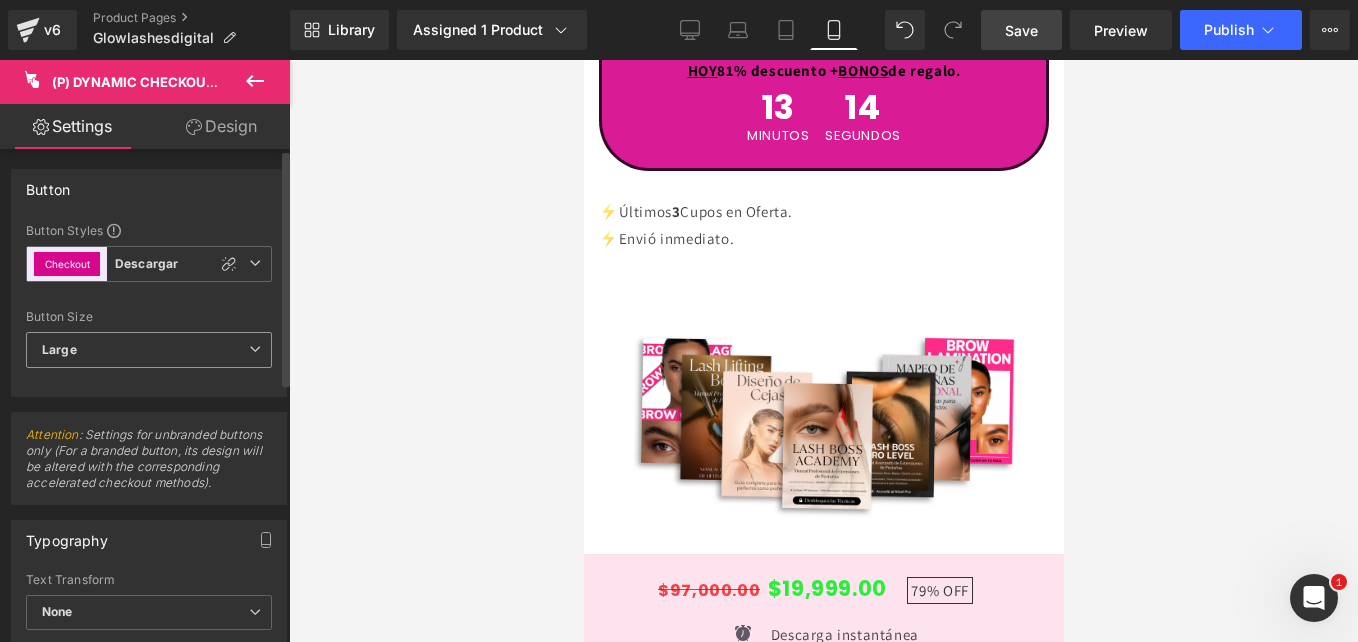 click on "Large" at bounding box center [149, 350] 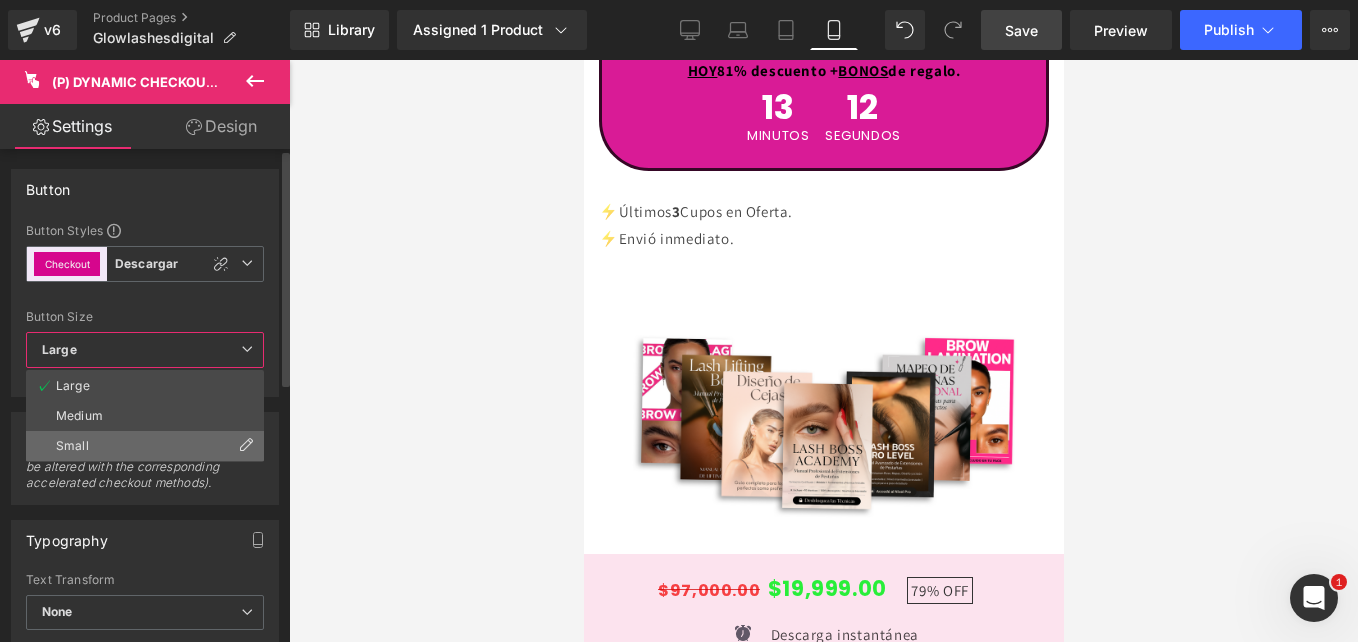 click on "Small" at bounding box center [145, 446] 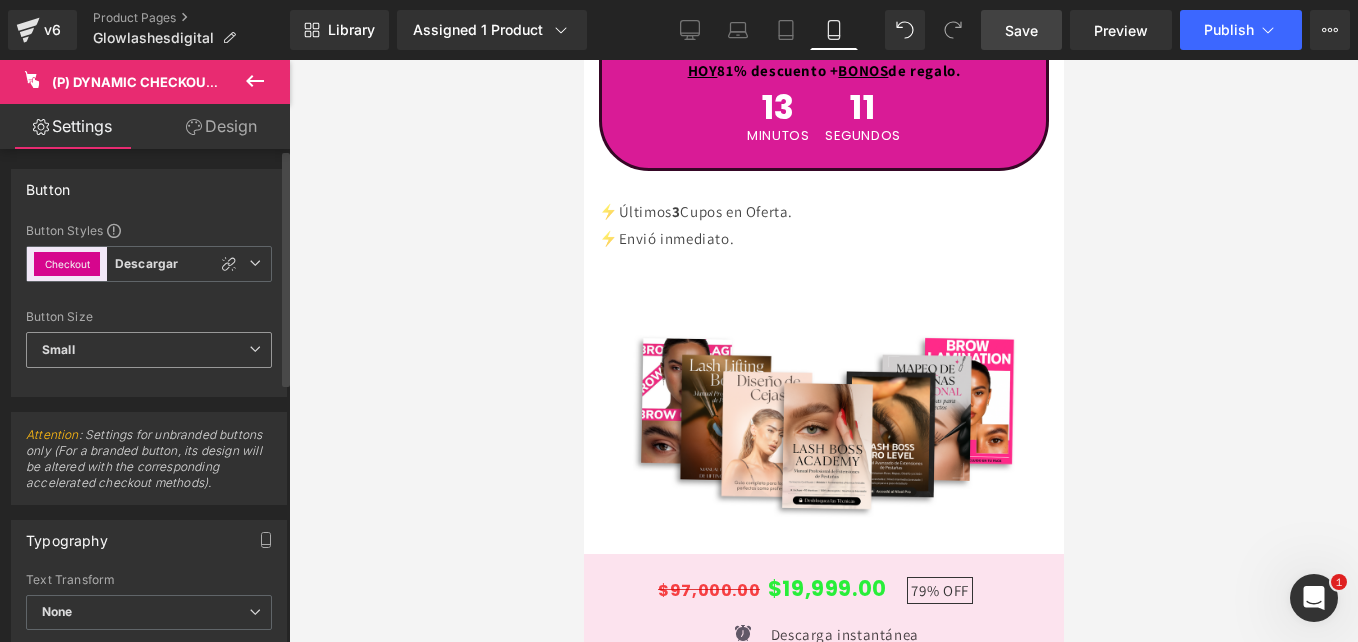 click on "Small" at bounding box center (149, 350) 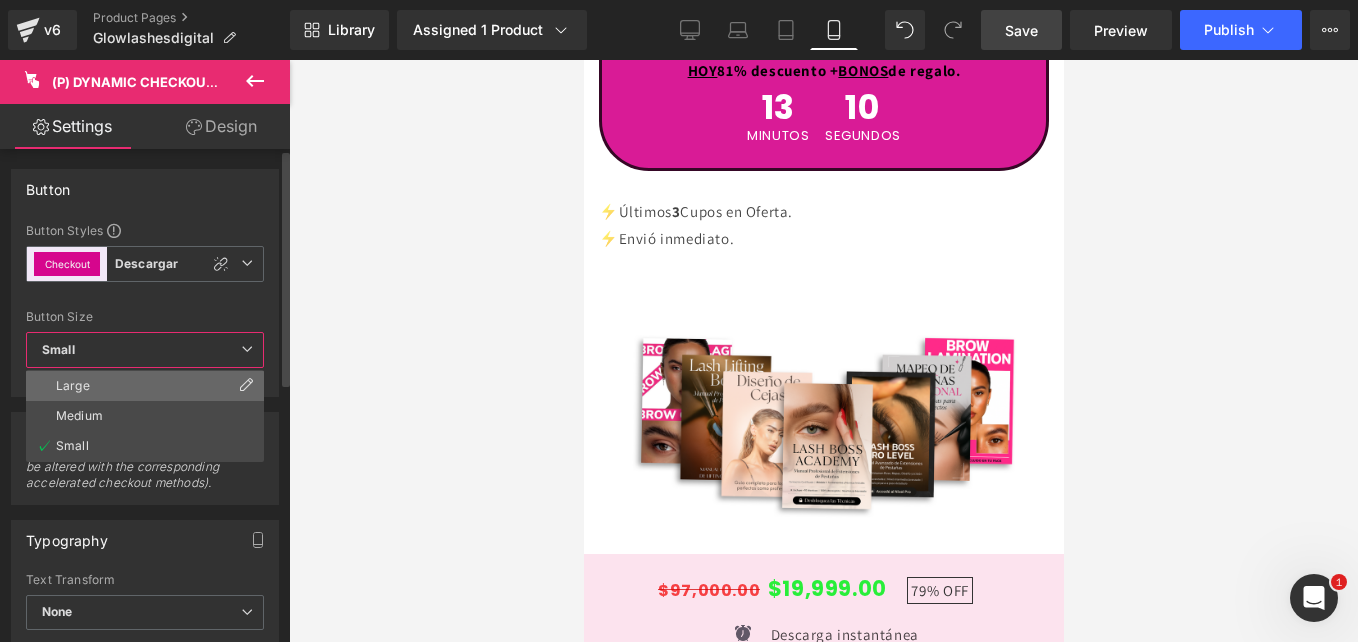 click on "Large" at bounding box center (145, 386) 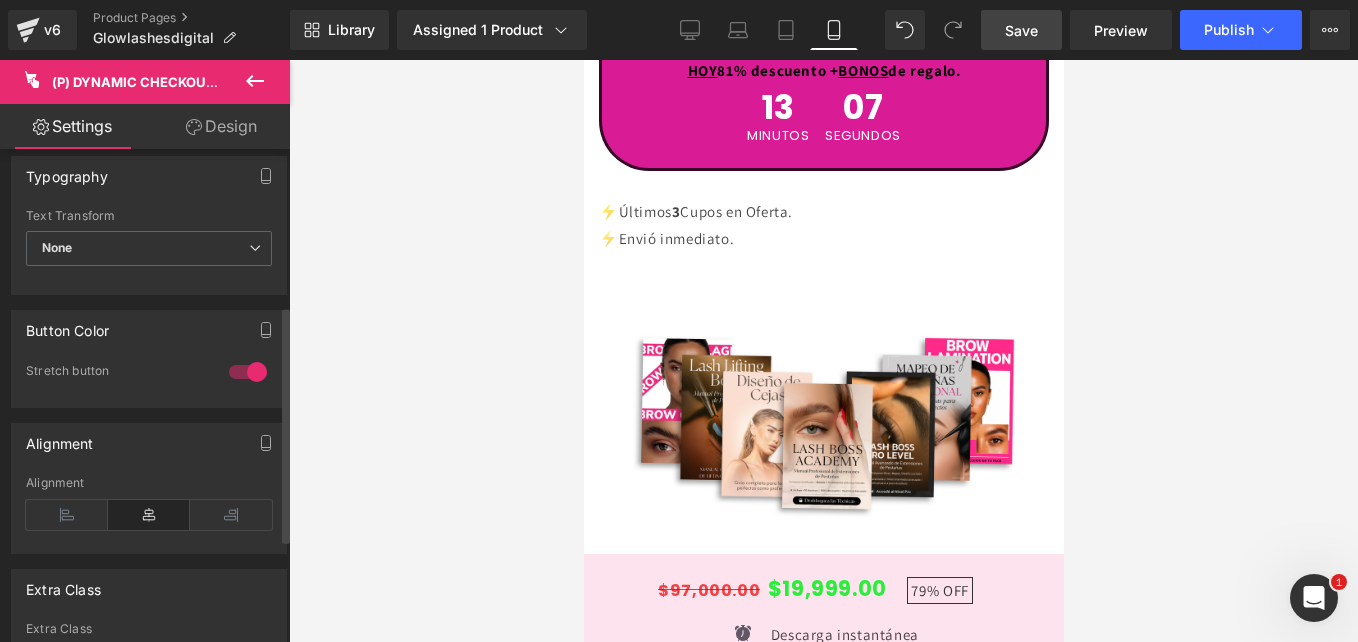 scroll, scrollTop: 366, scrollLeft: 0, axis: vertical 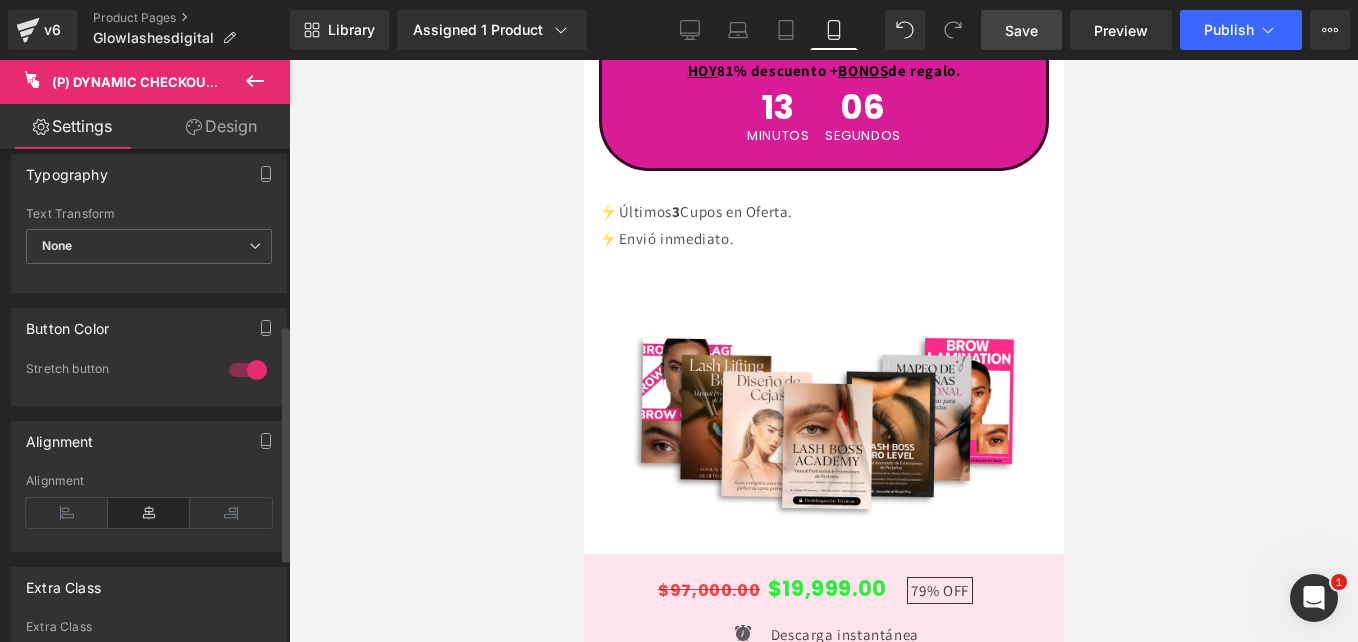 click at bounding box center (248, 370) 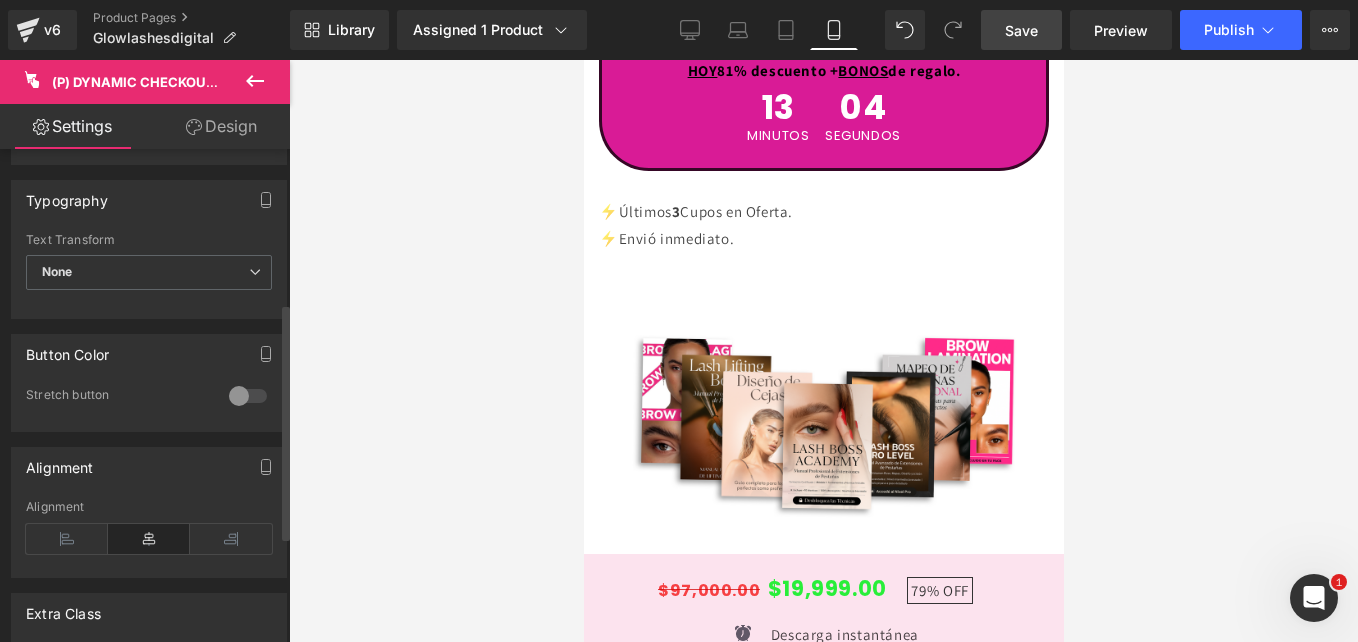 scroll, scrollTop: 312, scrollLeft: 0, axis: vertical 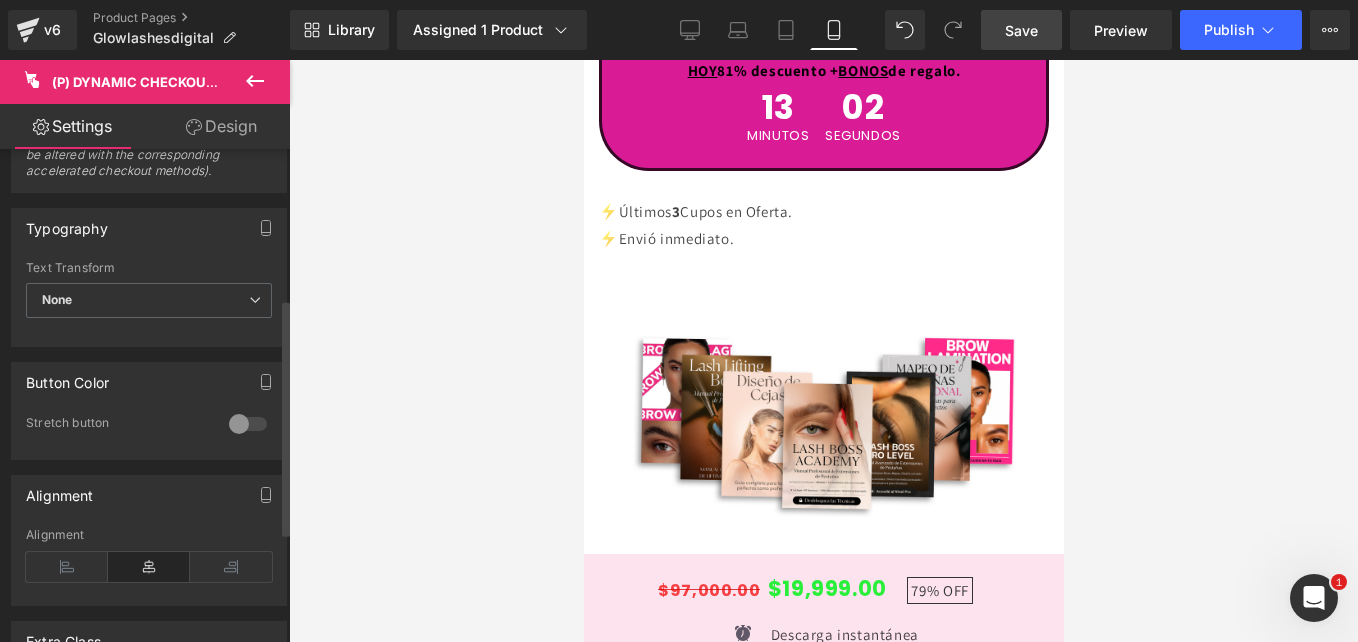 click at bounding box center [248, 424] 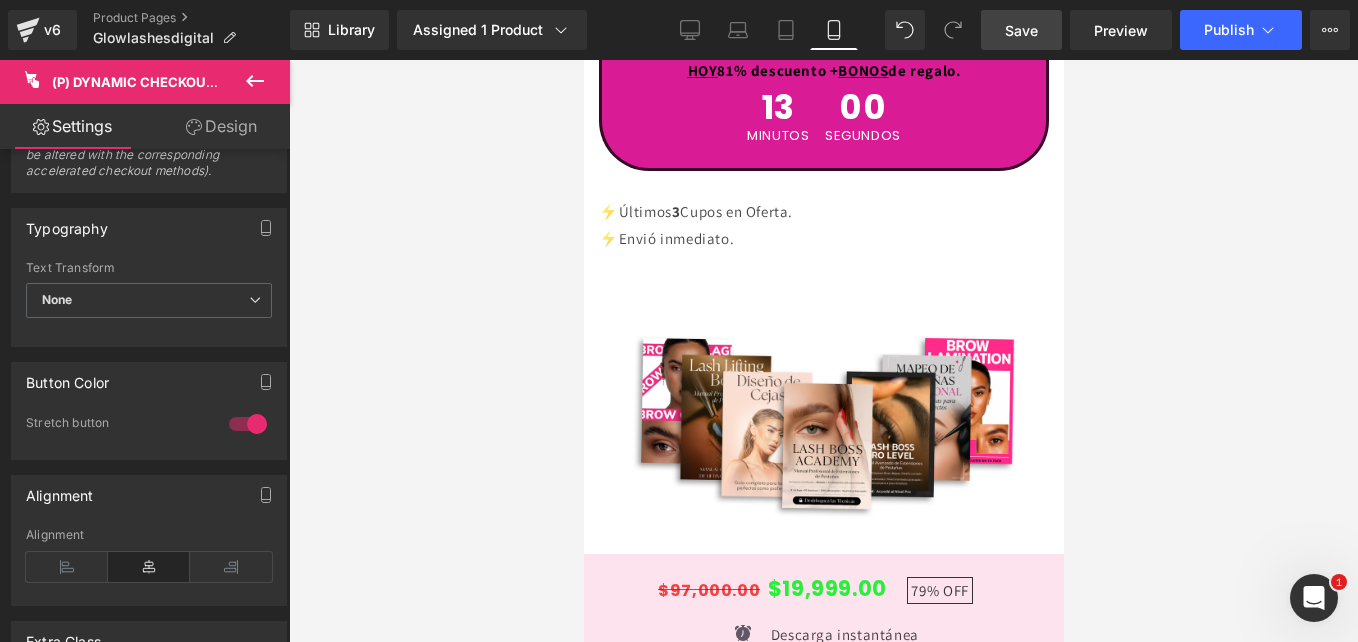 click on "Save" at bounding box center (1021, 30) 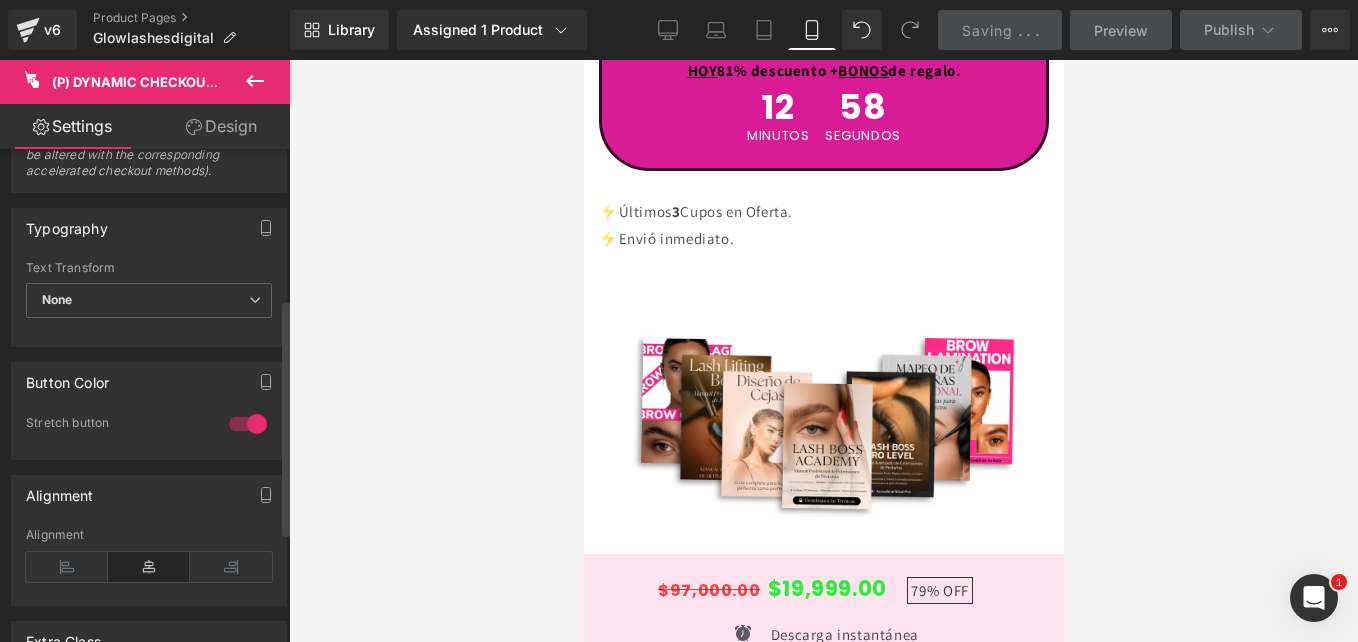 click at bounding box center (248, 424) 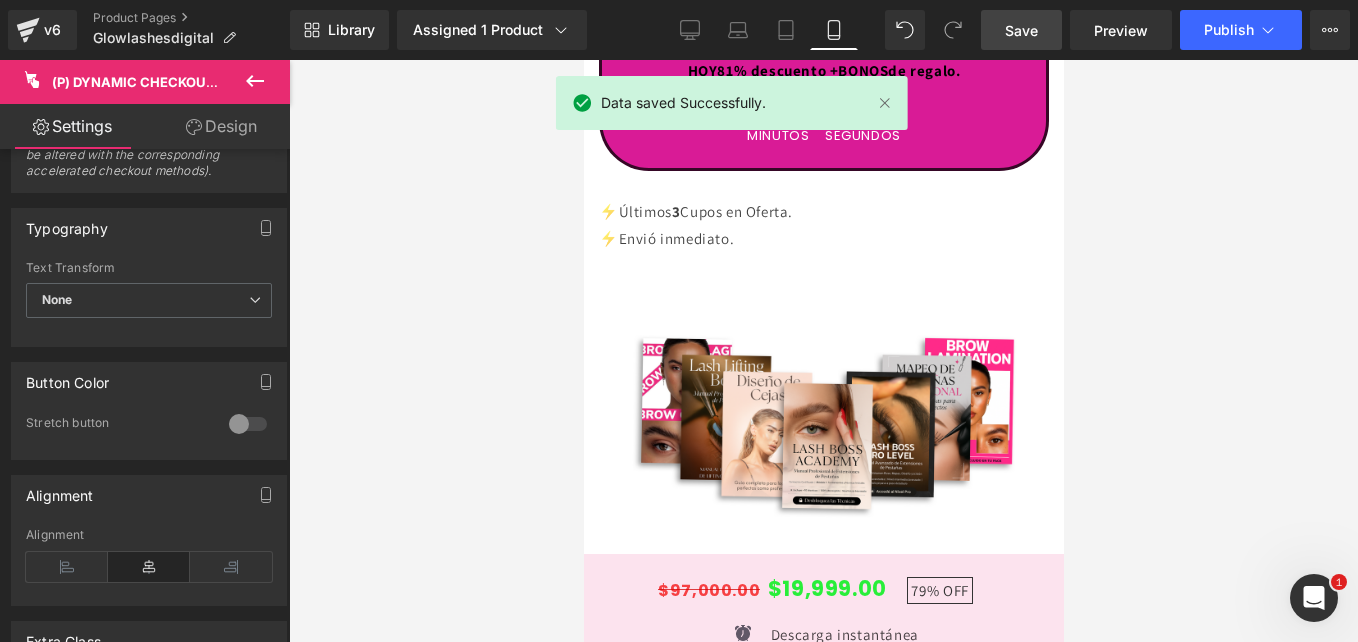 click on "Save" at bounding box center [1021, 30] 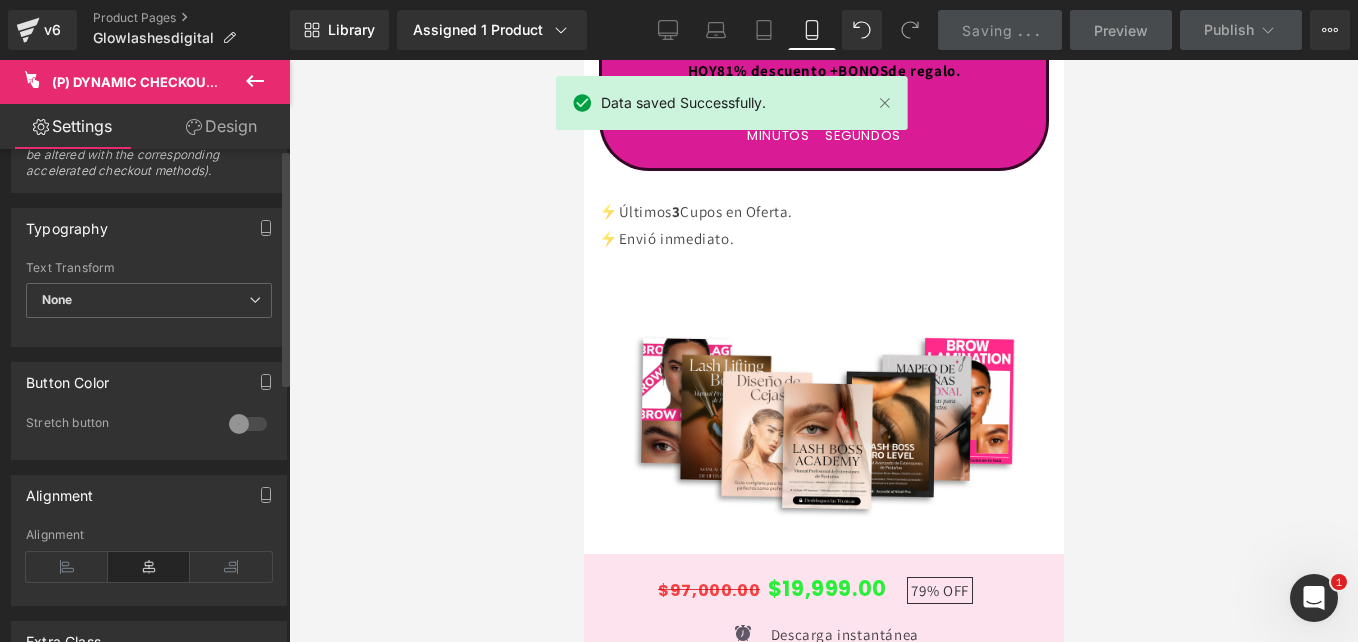 scroll, scrollTop: 0, scrollLeft: 0, axis: both 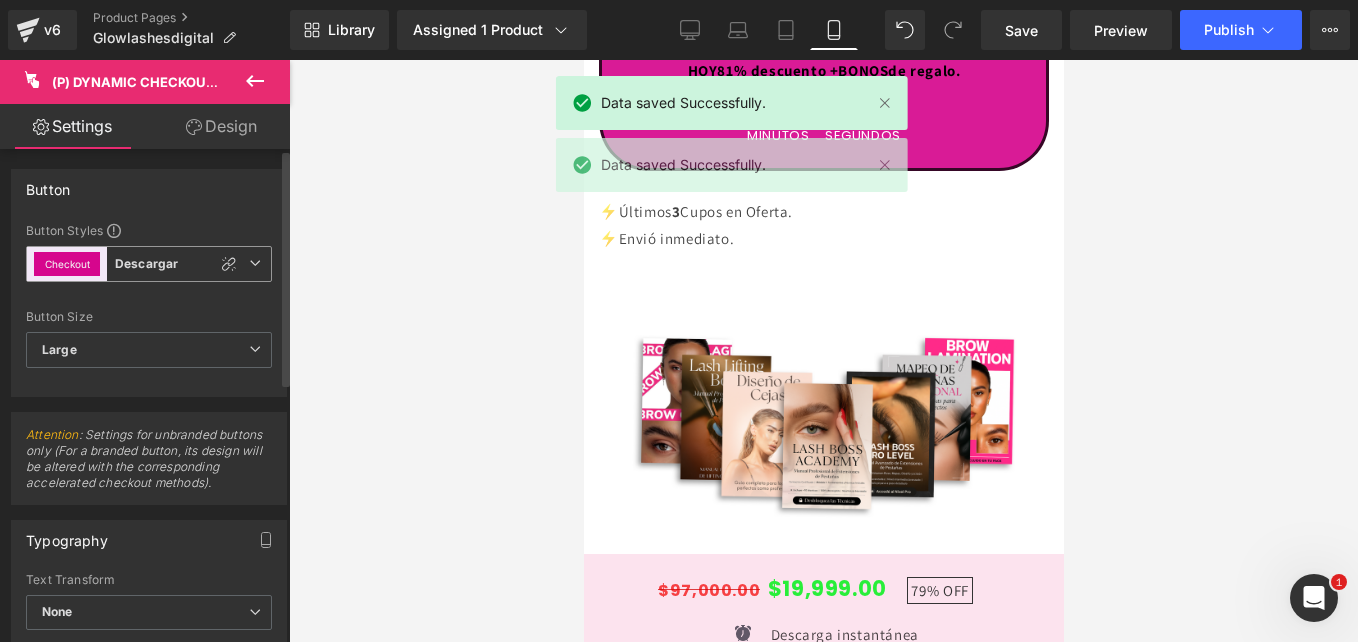 click on "Checkout
Descargar" at bounding box center [149, 264] 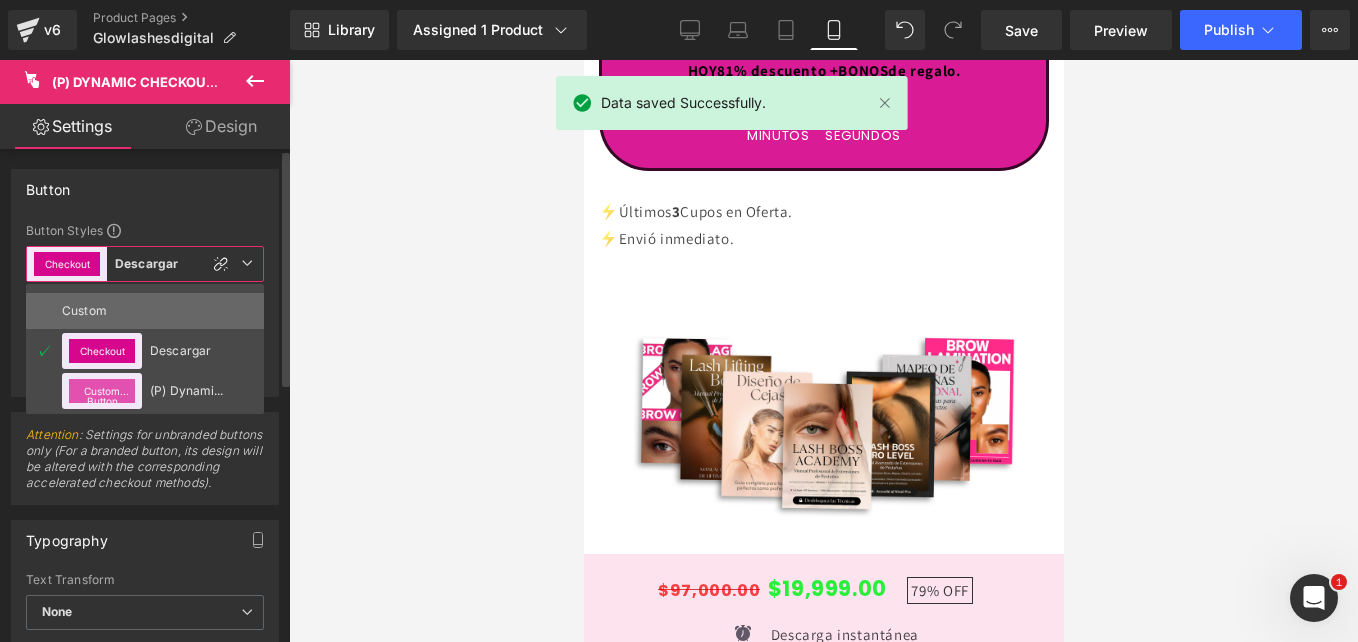 click on "Custom" at bounding box center (101, 311) 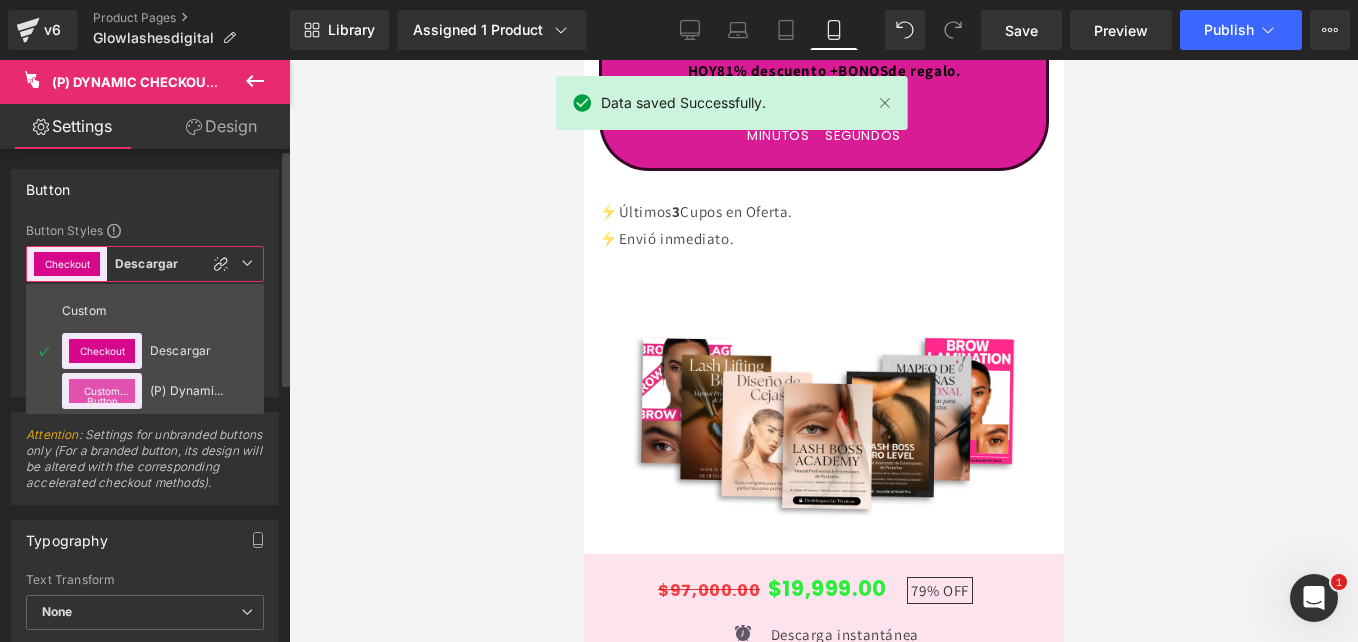 type on "19.26" 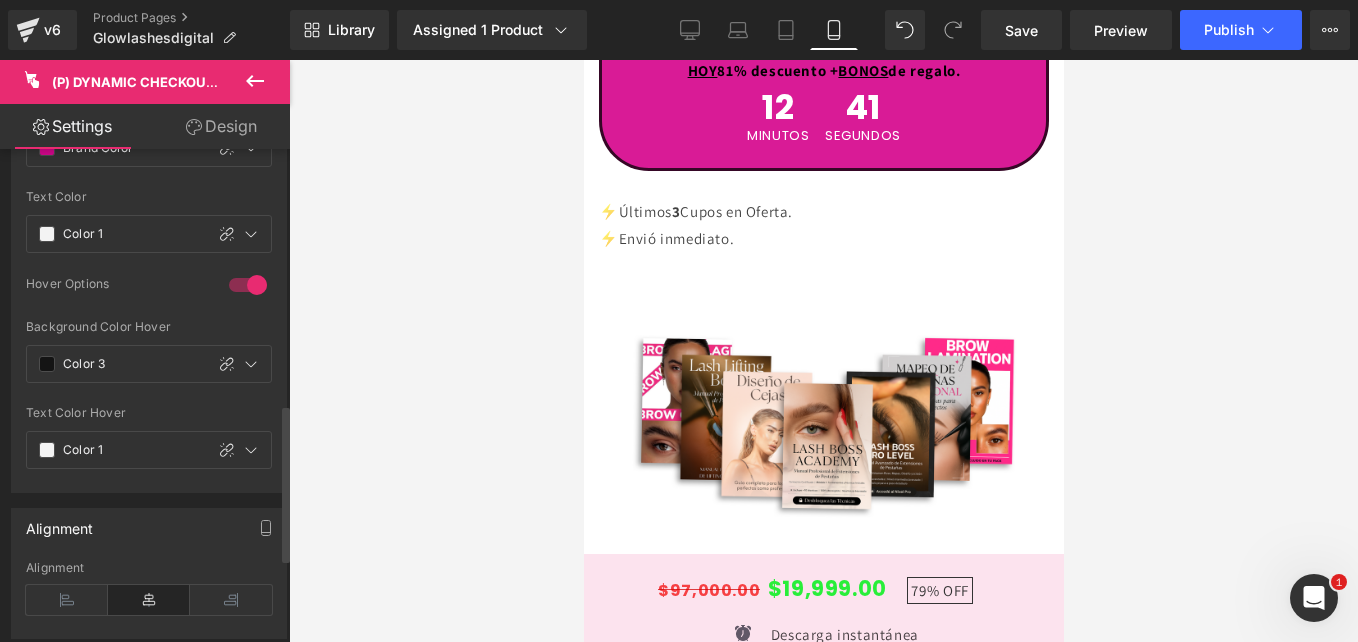 scroll, scrollTop: 801, scrollLeft: 0, axis: vertical 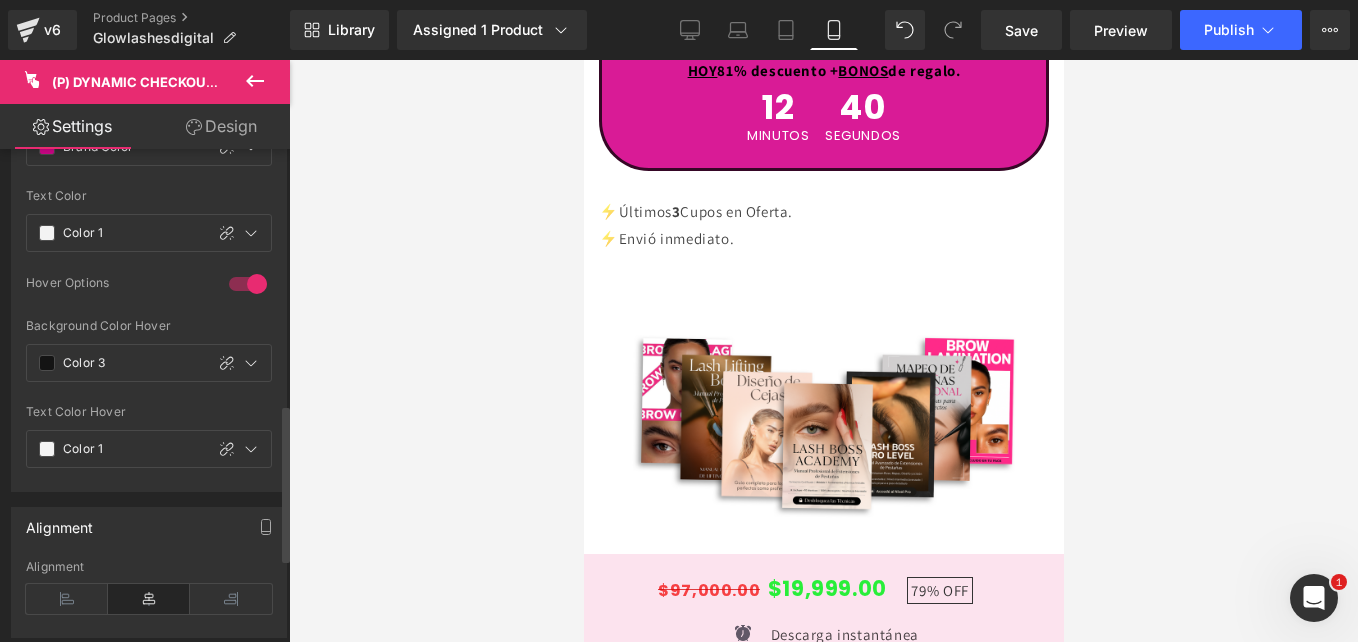 click at bounding box center (248, 284) 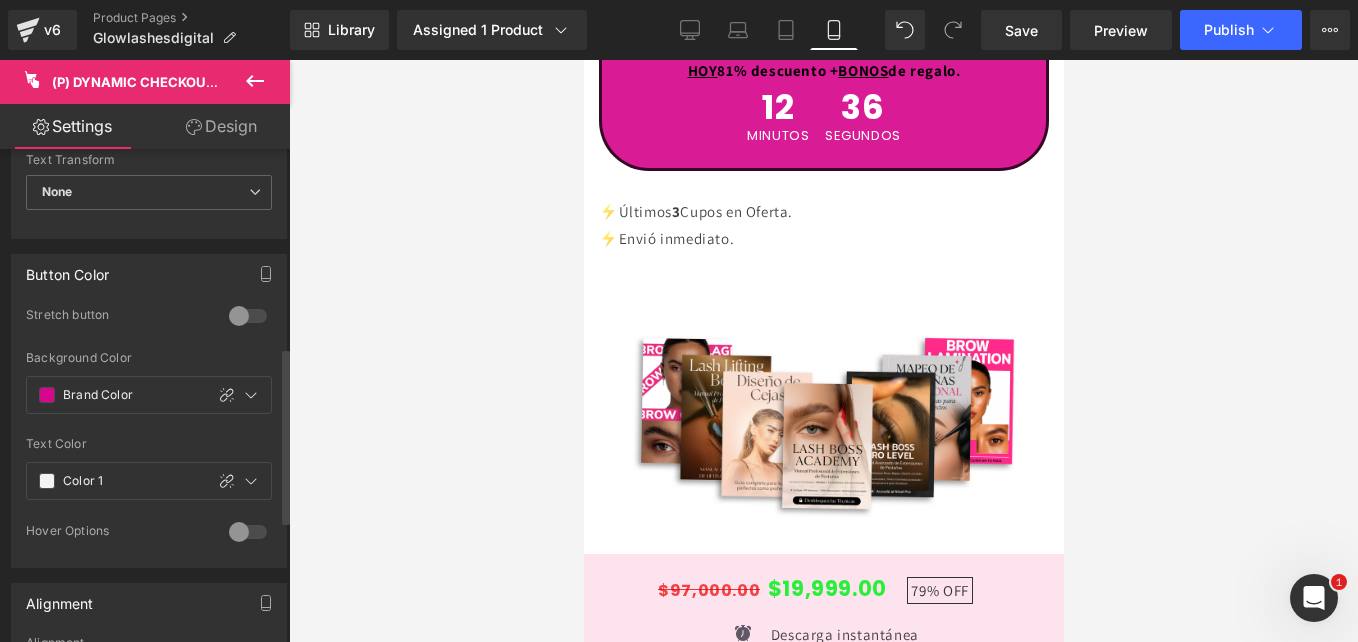 scroll, scrollTop: 544, scrollLeft: 0, axis: vertical 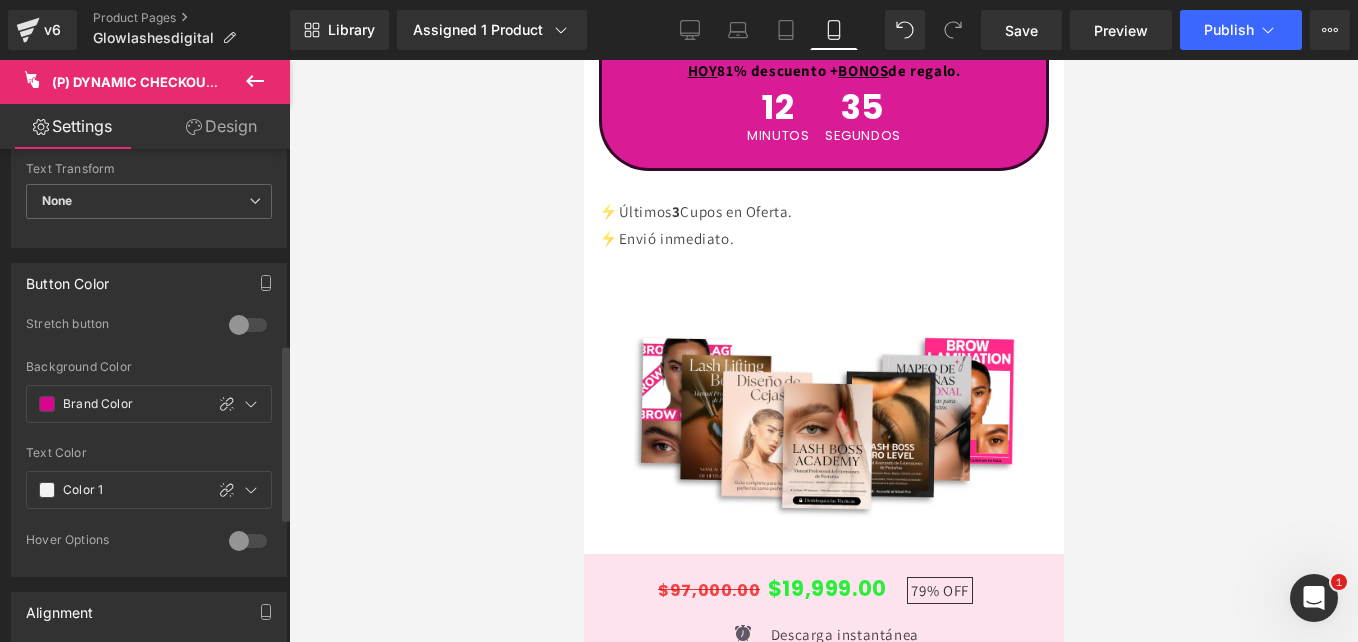 click at bounding box center [248, 325] 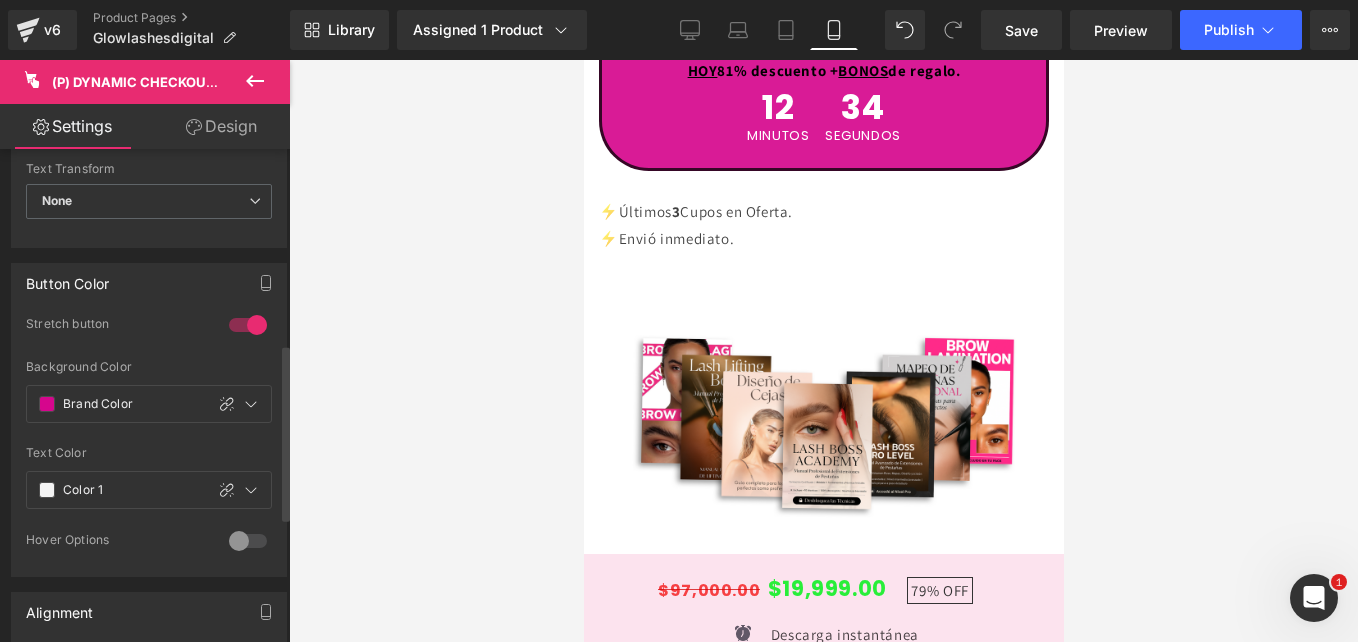 click at bounding box center (248, 325) 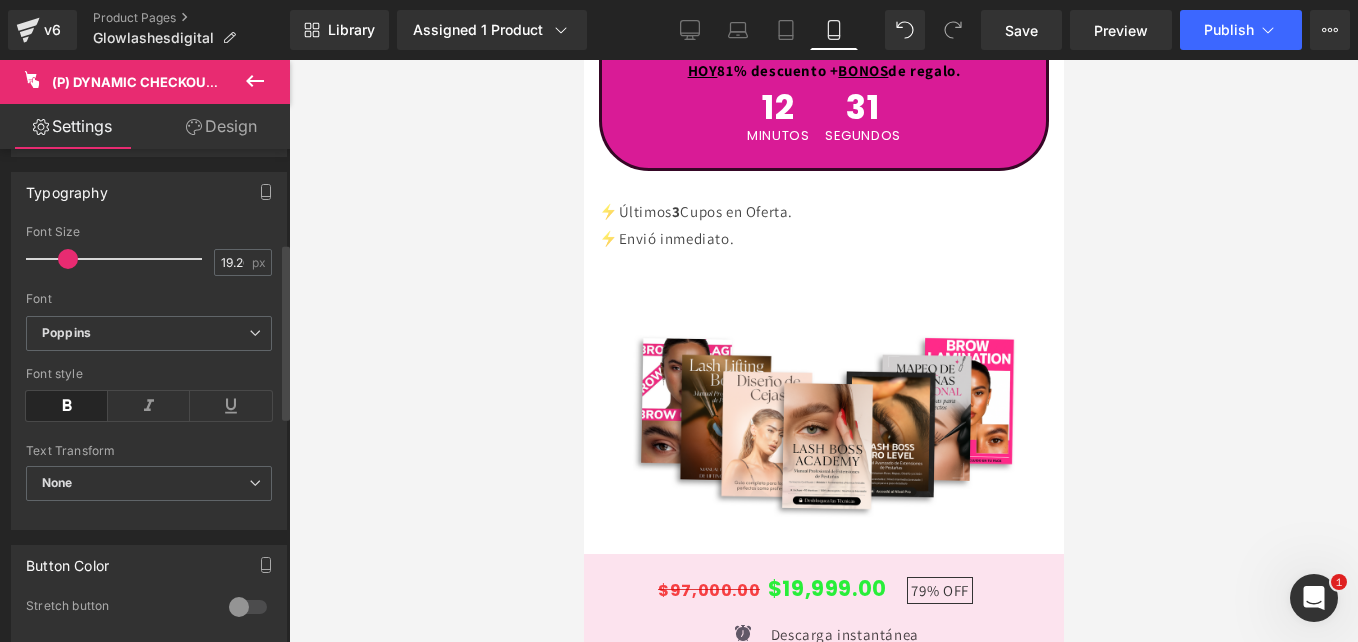 scroll, scrollTop: 225, scrollLeft: 0, axis: vertical 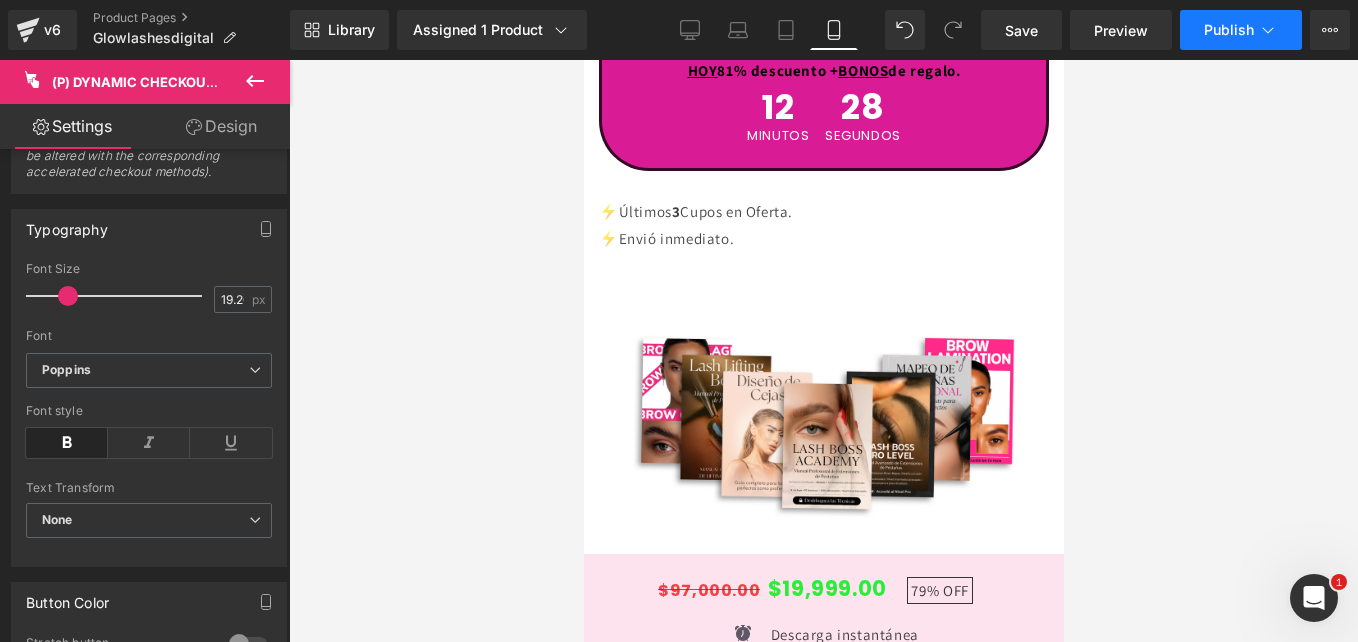 click on "Publish" at bounding box center [1241, 30] 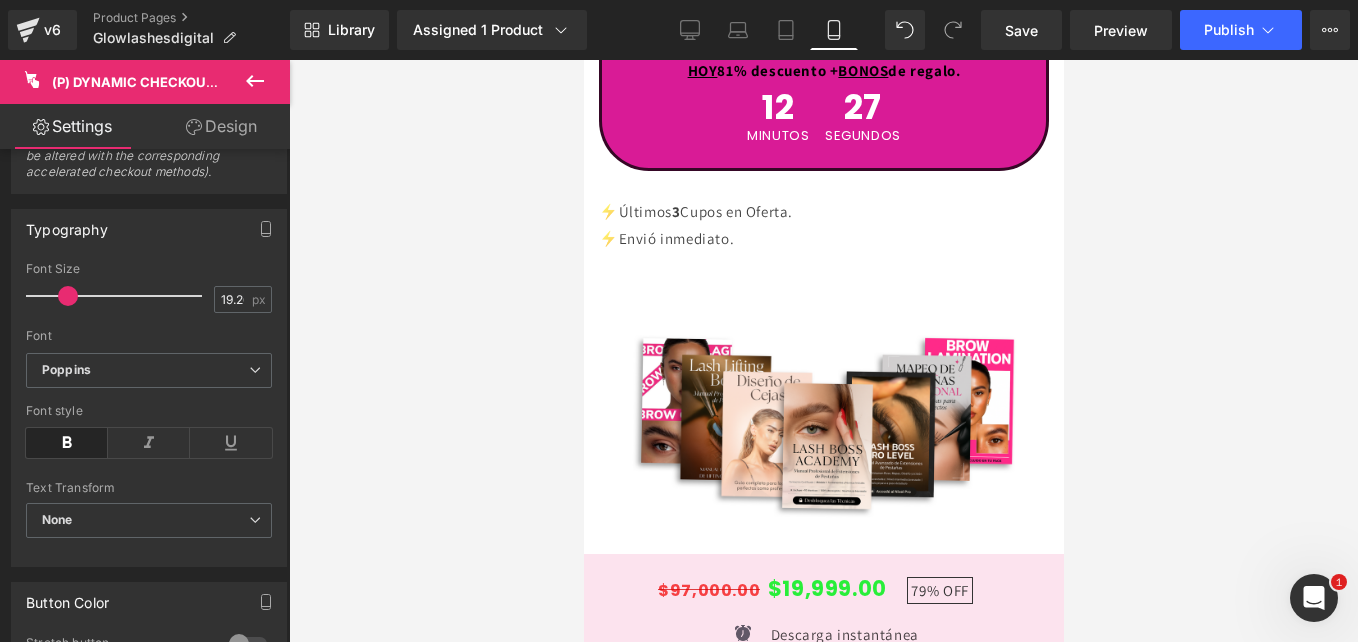 click on "Save" at bounding box center [1021, 30] 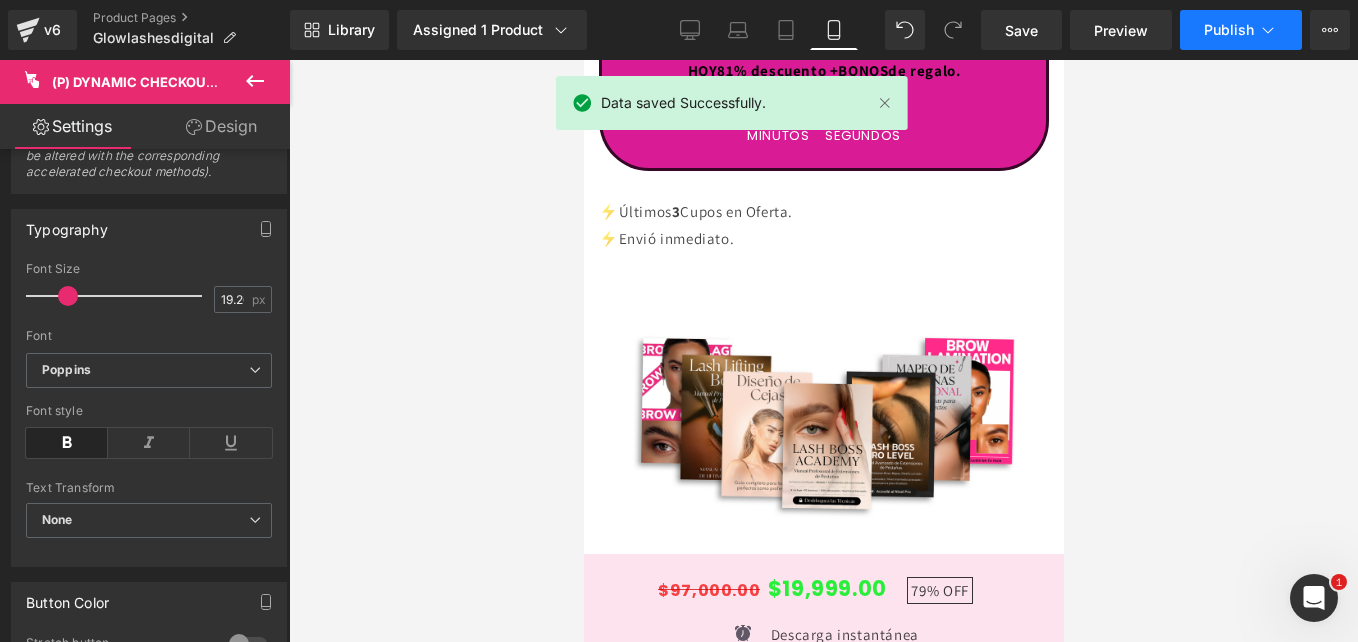 click on "Publish" at bounding box center (1241, 30) 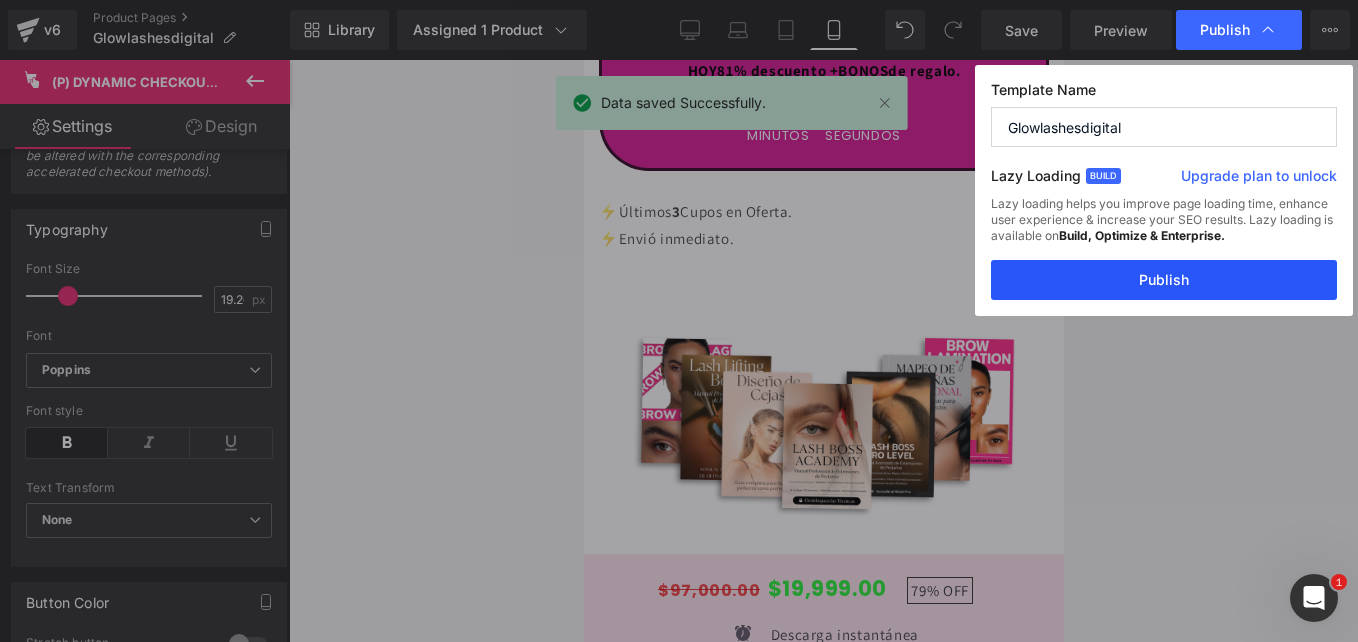 click on "Publish" at bounding box center [1164, 280] 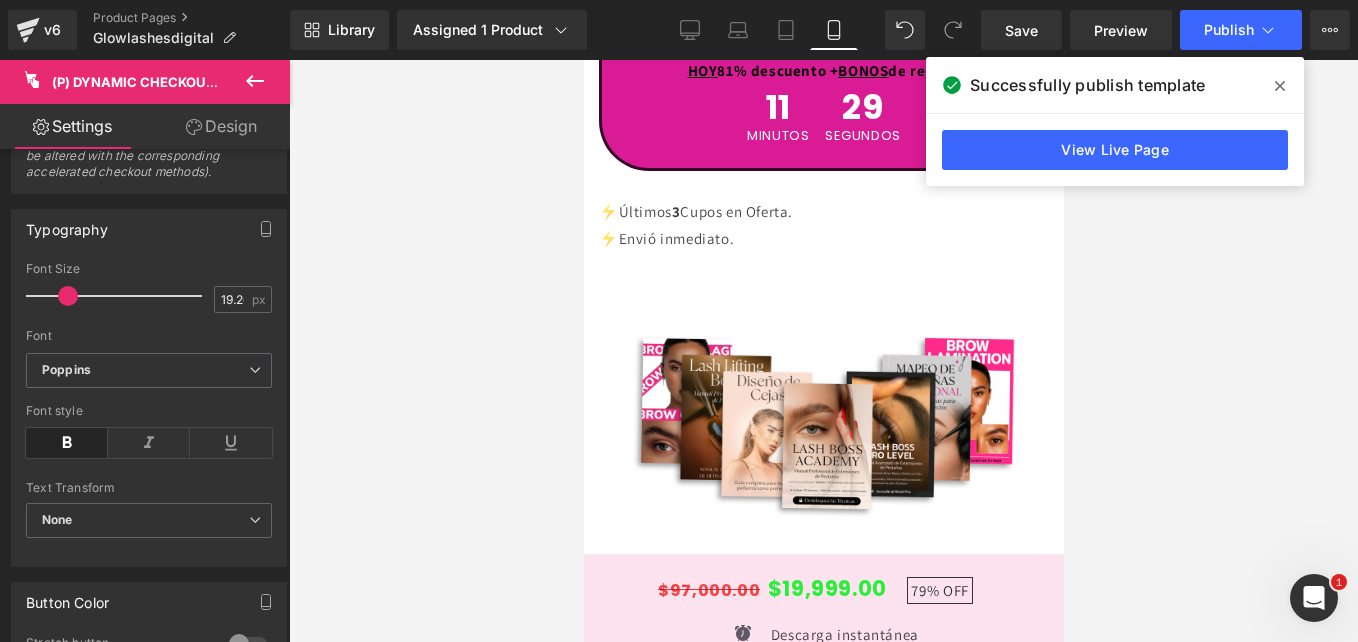 click 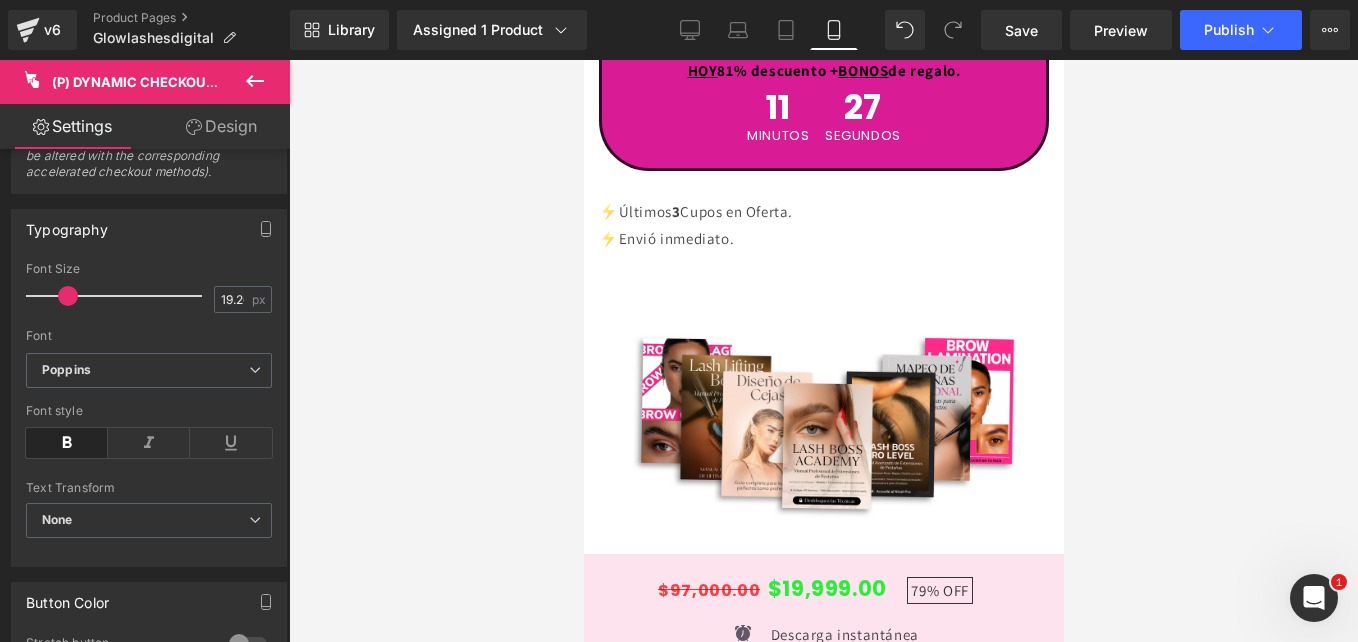 click on "Design" at bounding box center [221, 126] 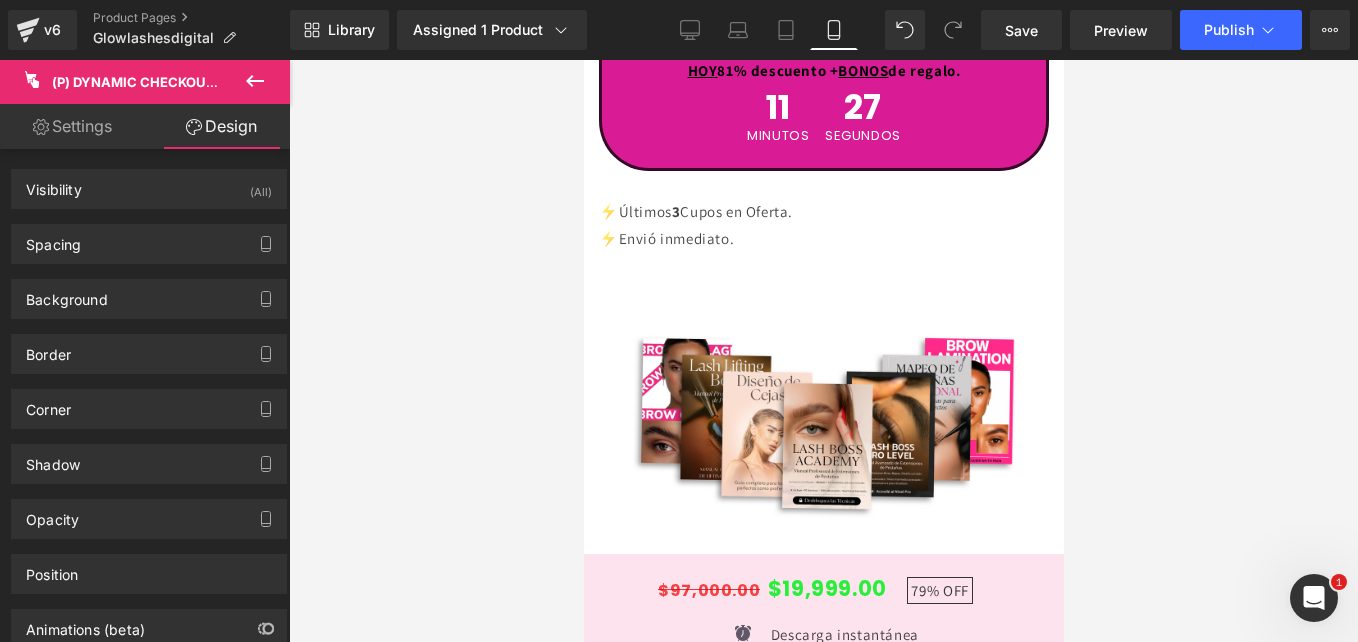 type on "0" 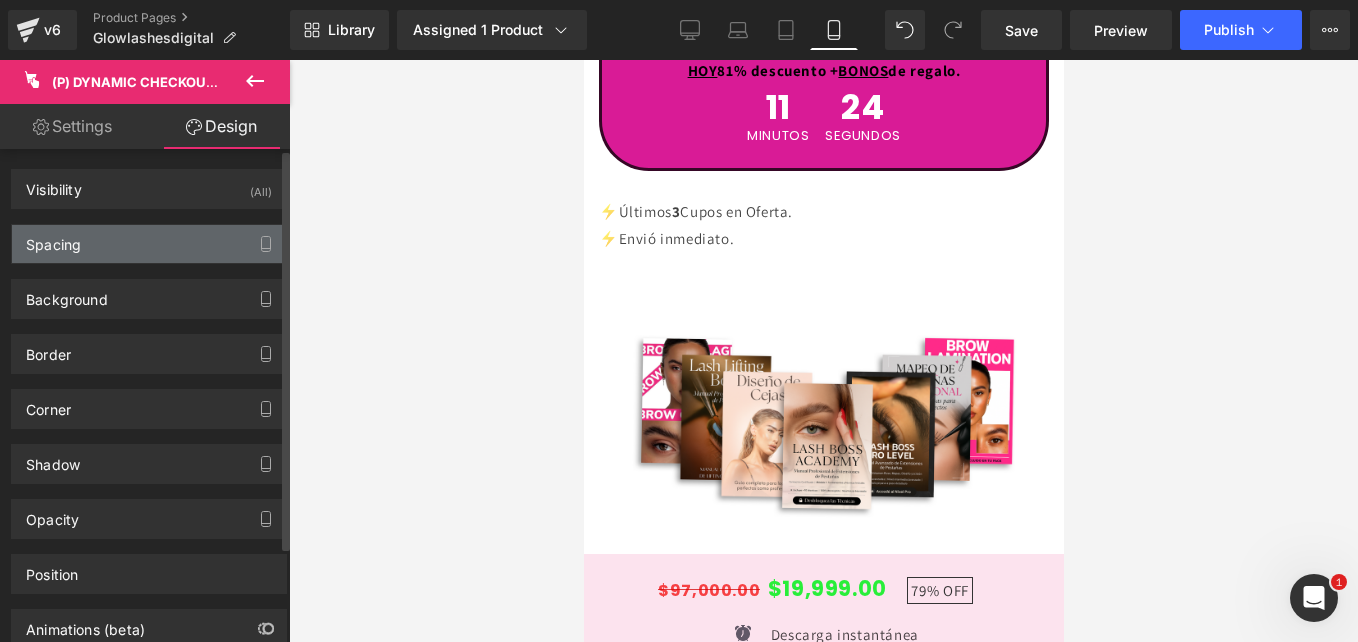 click on "Spacing" at bounding box center (149, 244) 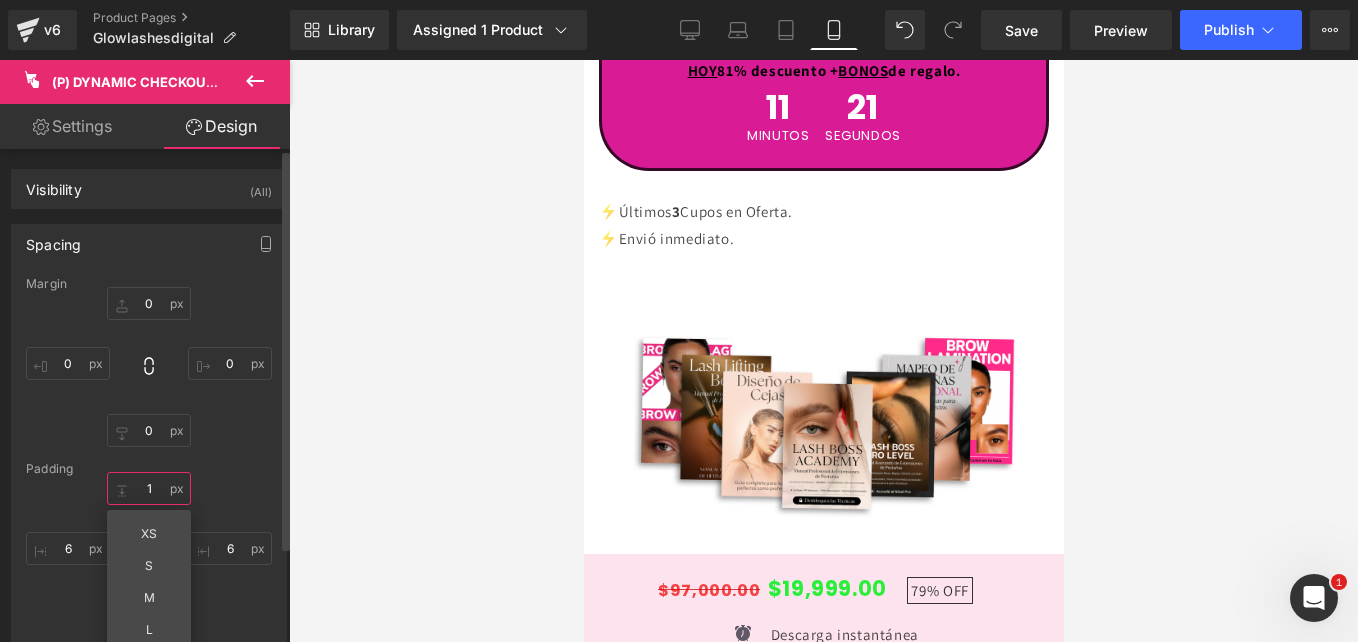 click on "1" at bounding box center (149, 488) 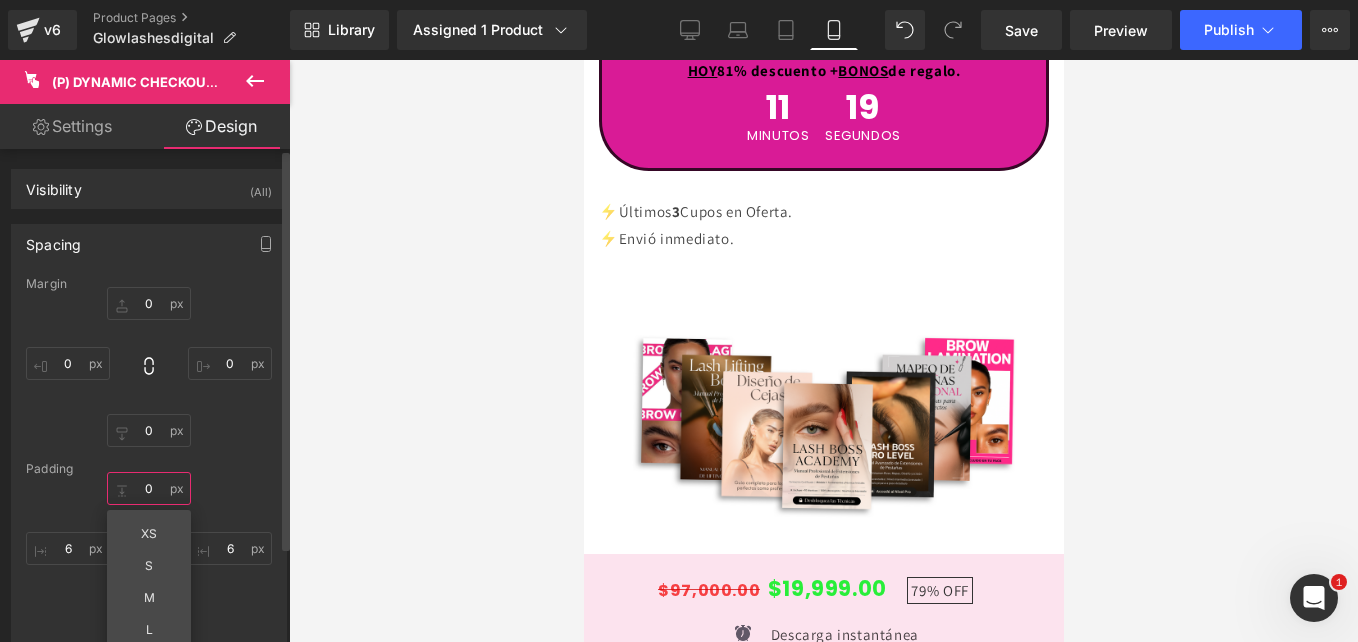 type on "0" 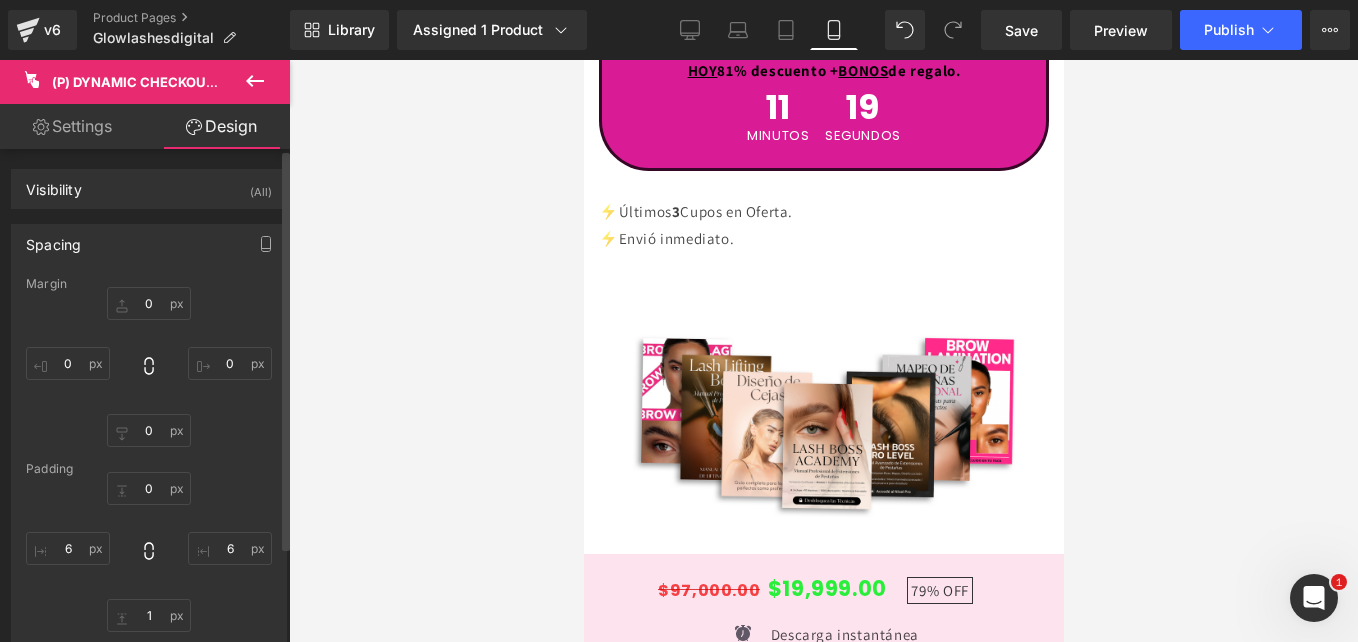 click on "Margin
0px 0
0px 0
0px 0
0px 0
Padding
0 0
6px 6
1px 1
6px 6" at bounding box center (149, 462) 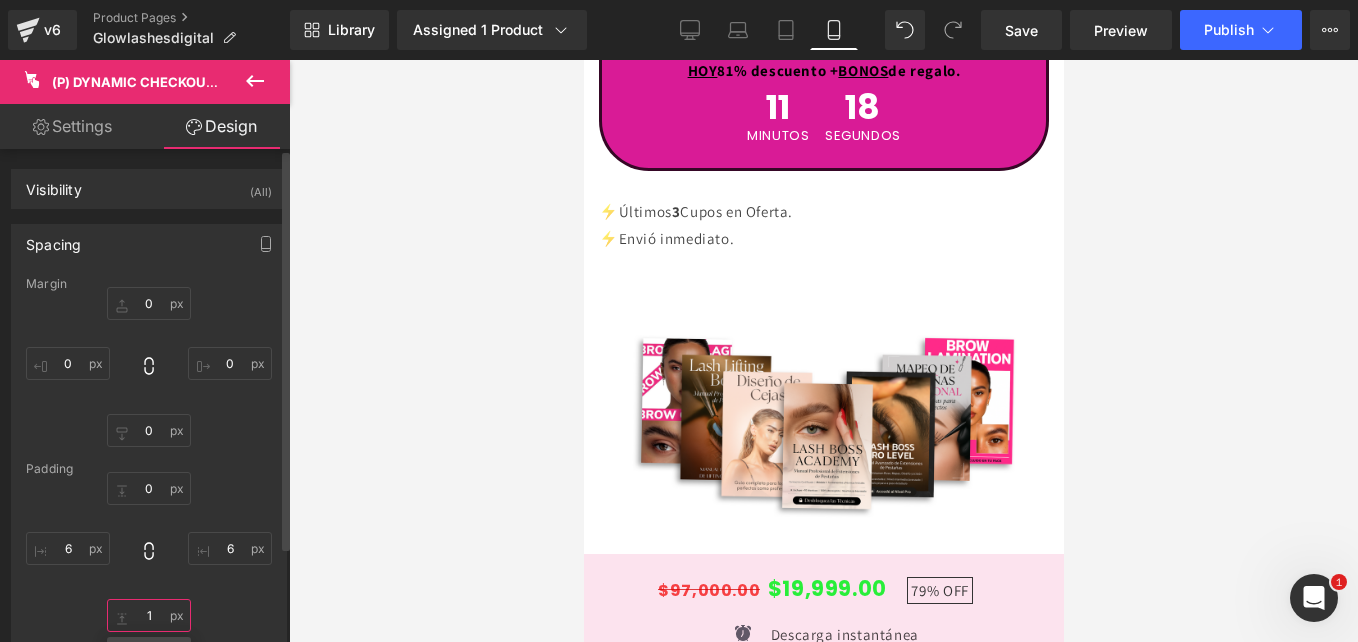 click on "1" at bounding box center (149, 615) 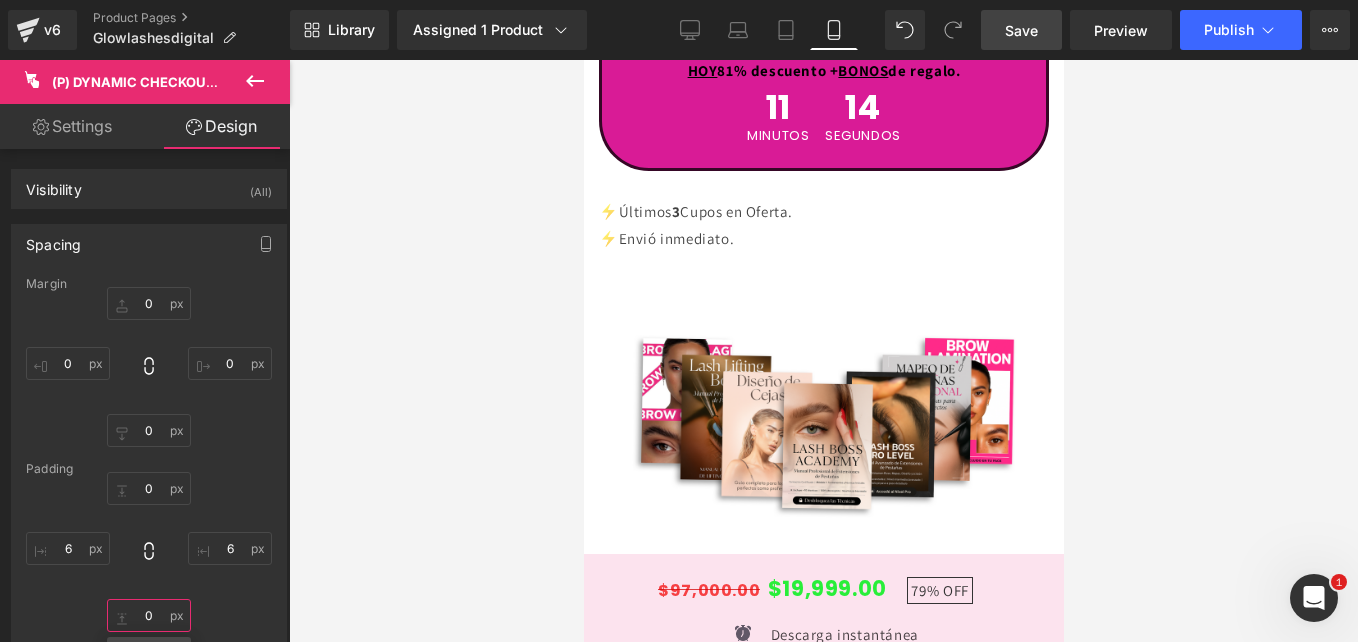 type on "0" 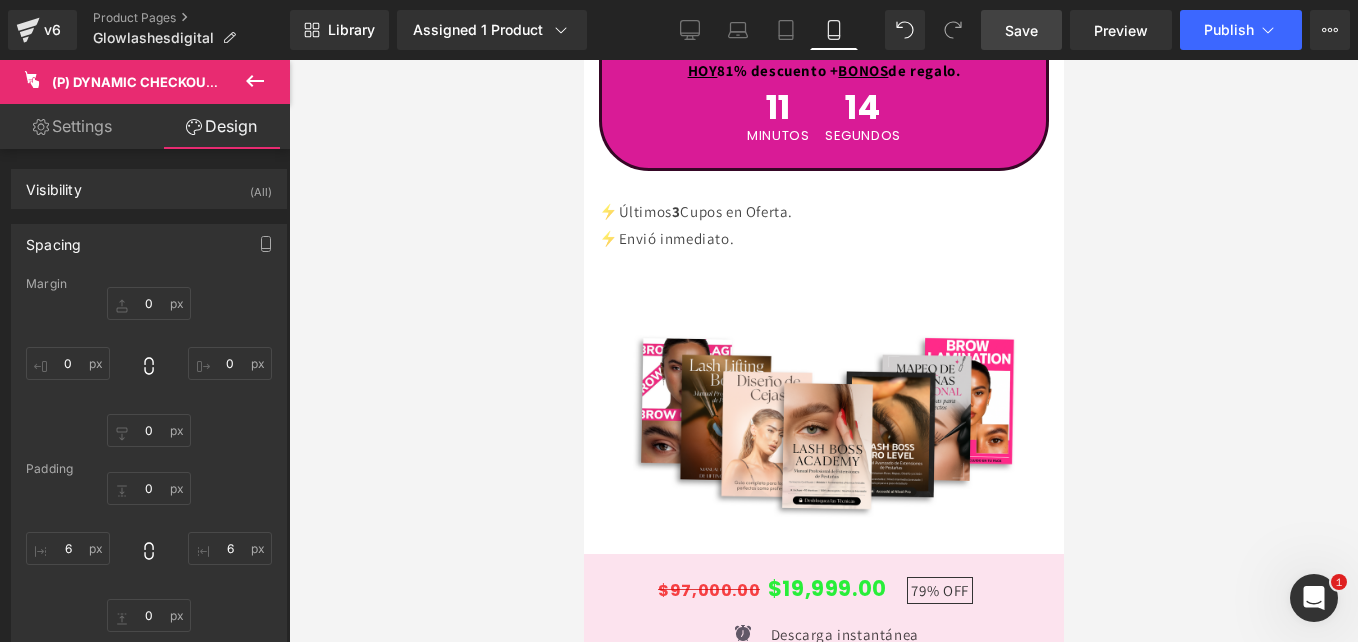 click on "Save" at bounding box center [1021, 30] 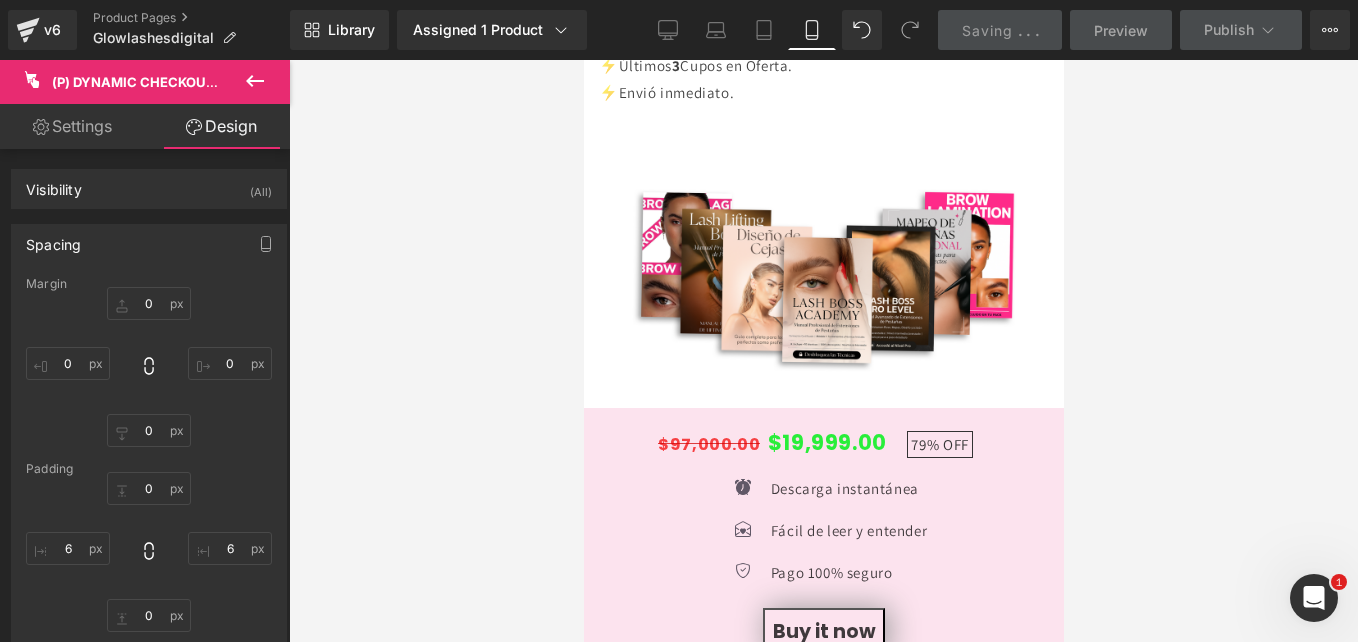 scroll, scrollTop: 7113, scrollLeft: 0, axis: vertical 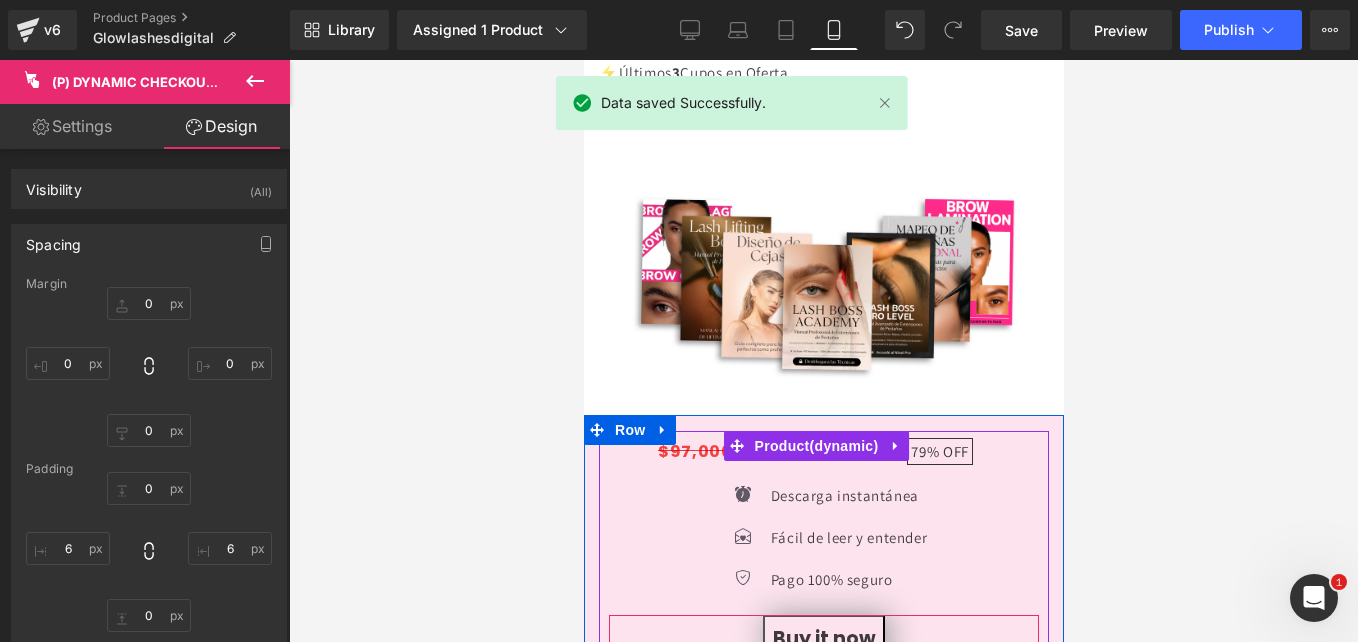 click 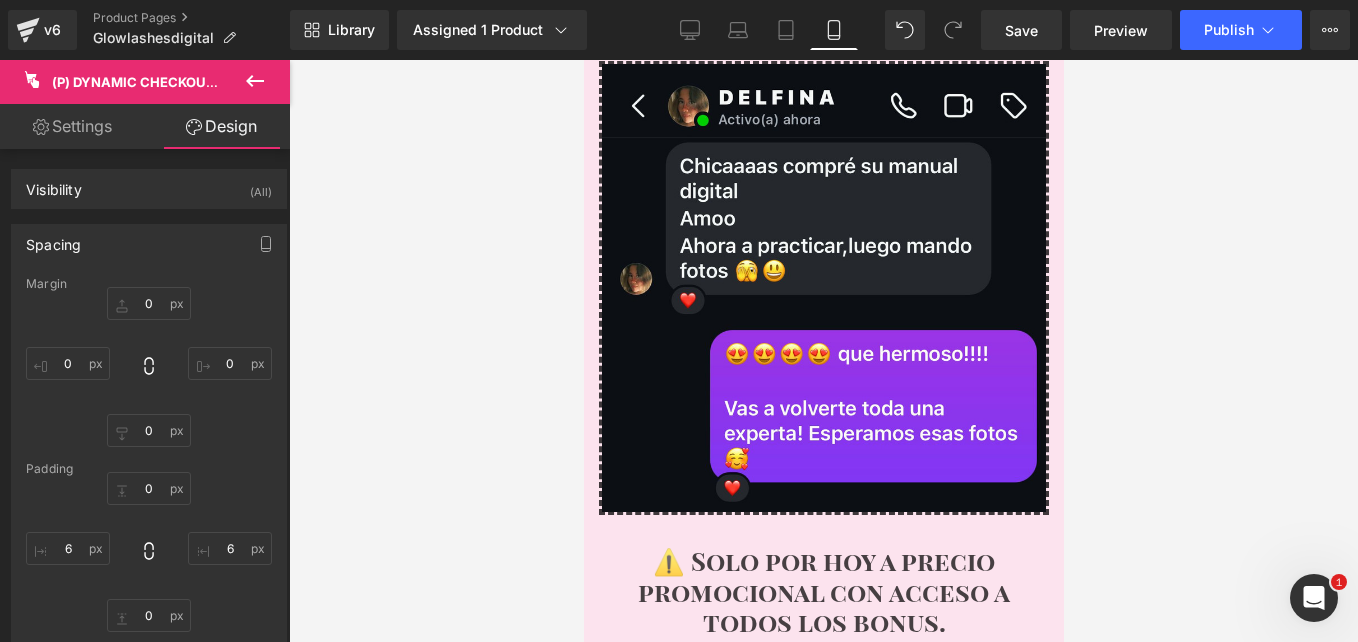 scroll, scrollTop: 11515, scrollLeft: 0, axis: vertical 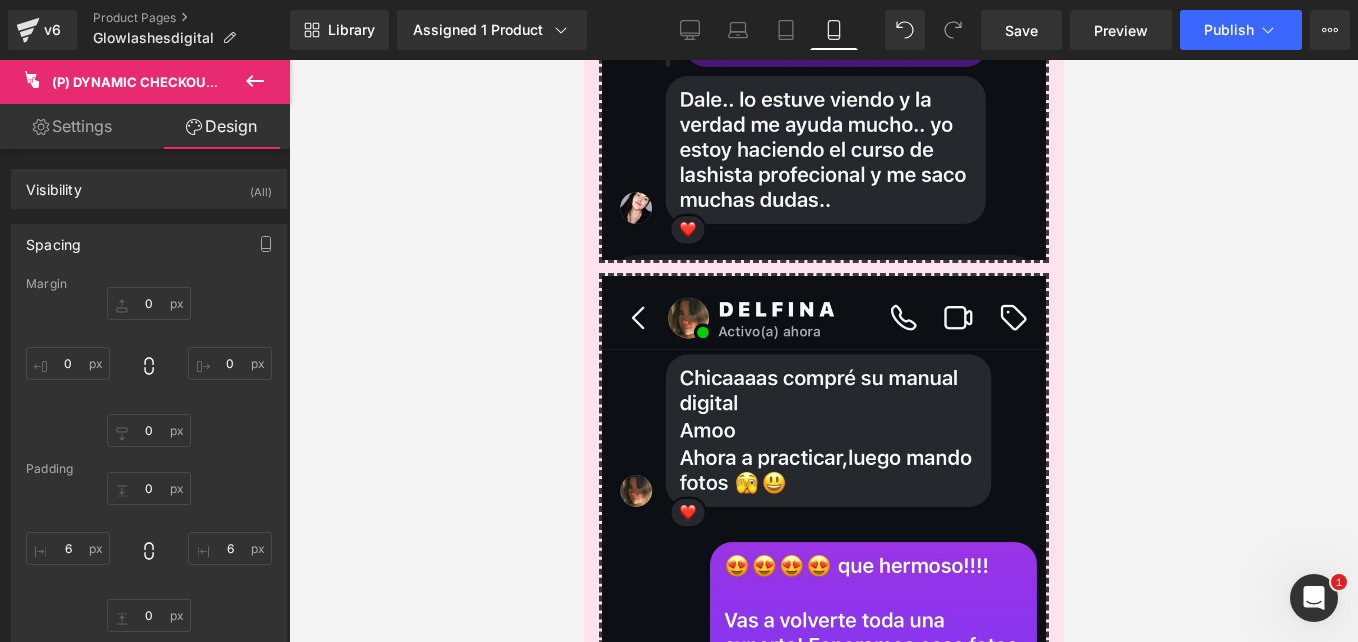click at bounding box center (848, 959) 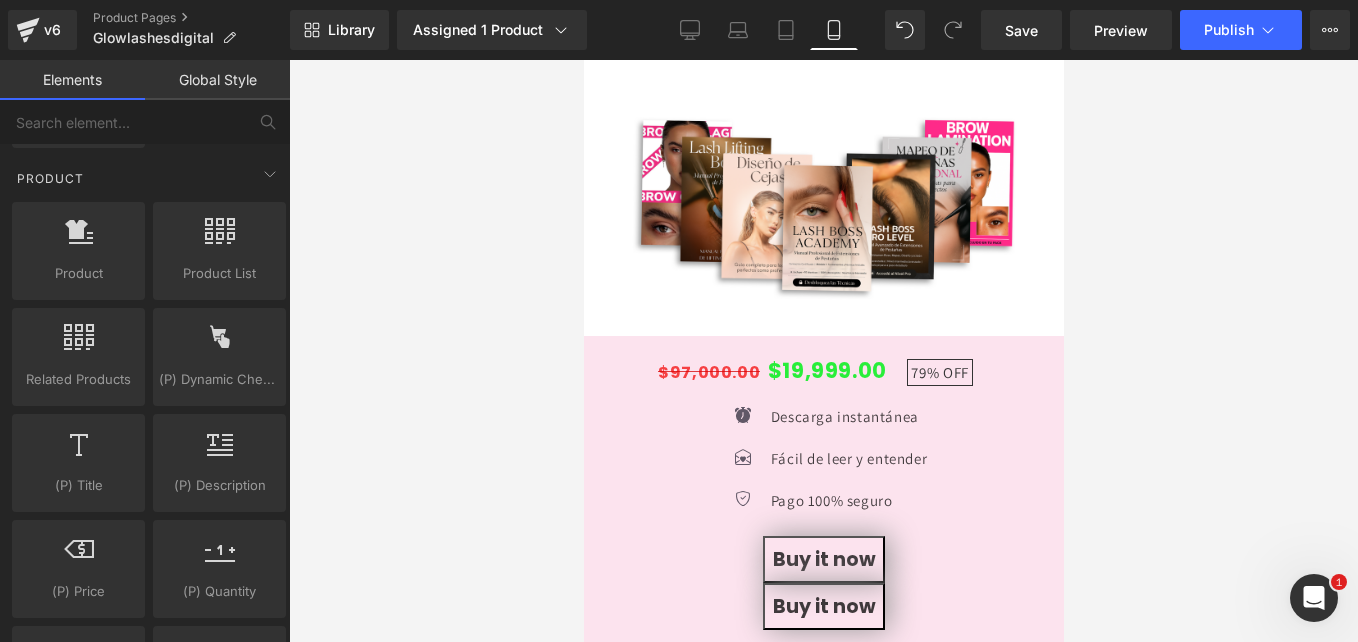scroll, scrollTop: 7191, scrollLeft: 0, axis: vertical 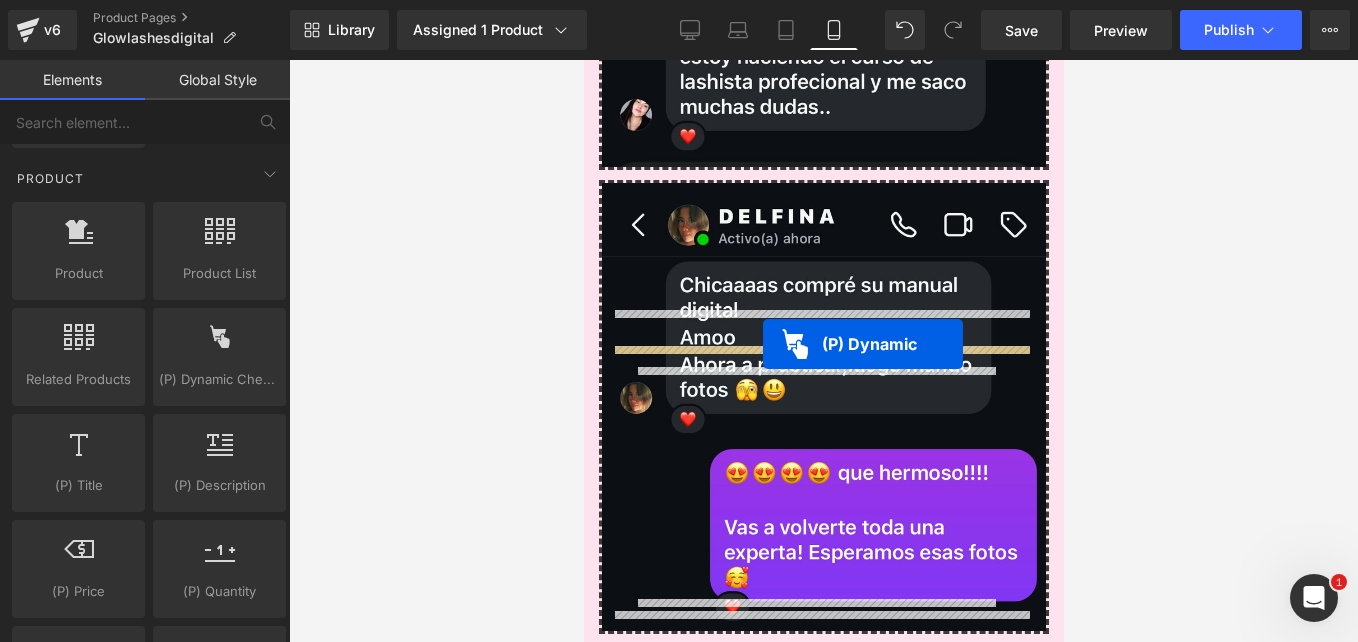 drag, startPoint x: 697, startPoint y: 286, endPoint x: 762, endPoint y: 344, distance: 87.11487 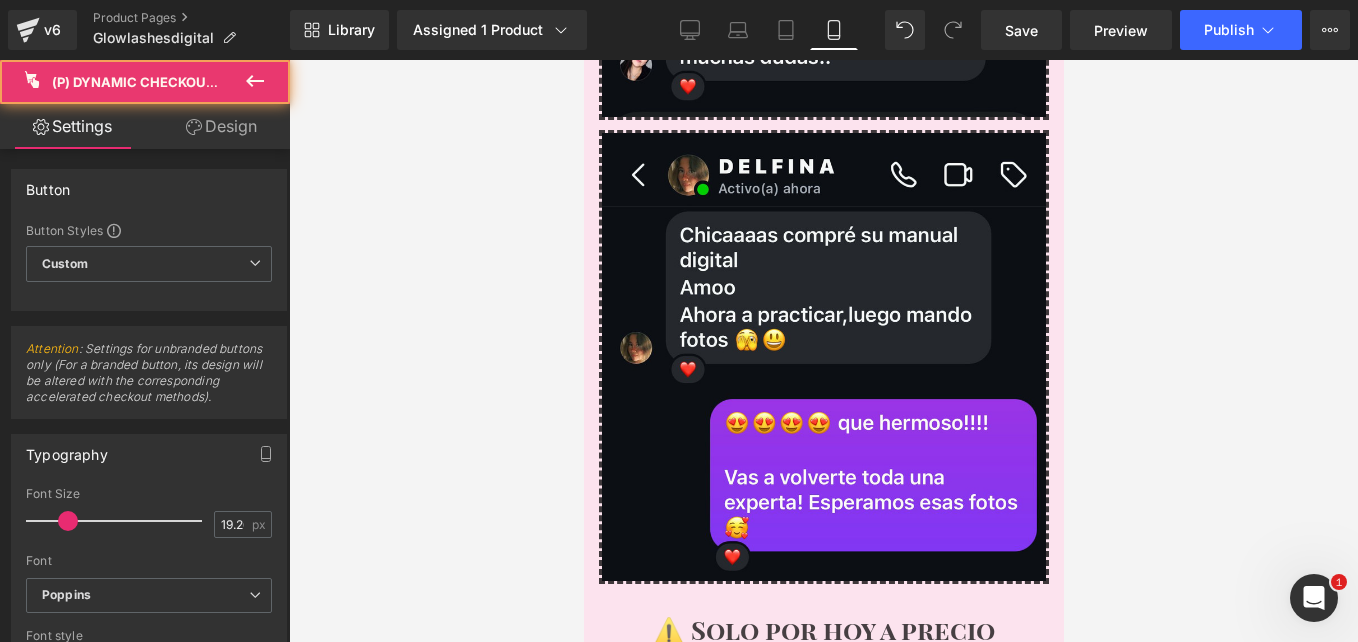 scroll, scrollTop: 11561, scrollLeft: 0, axis: vertical 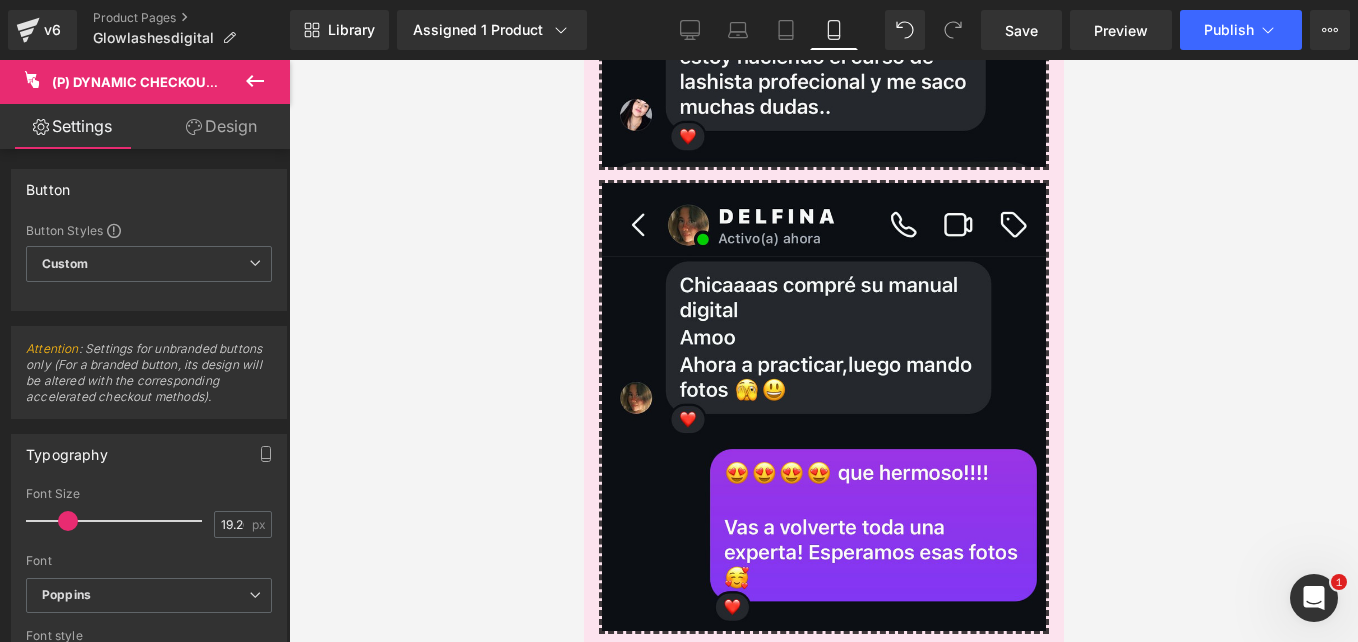 drag, startPoint x: 808, startPoint y: 351, endPoint x: 808, endPoint y: 363, distance: 12 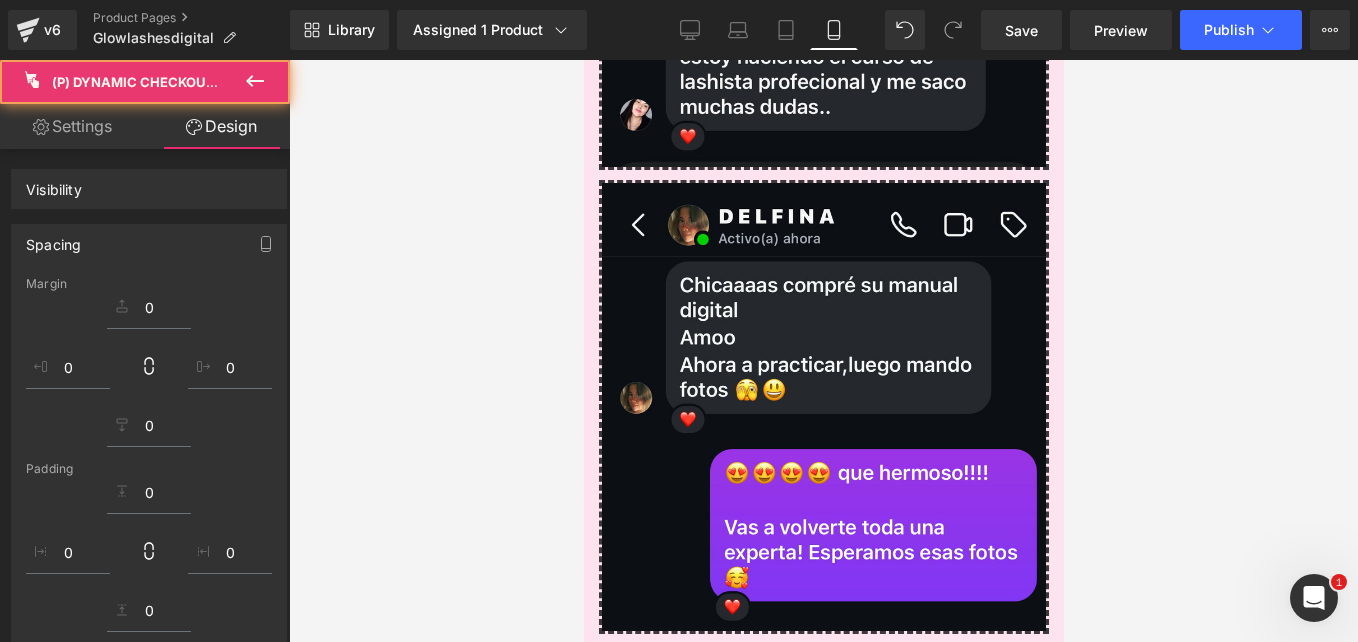 click at bounding box center [823, 351] 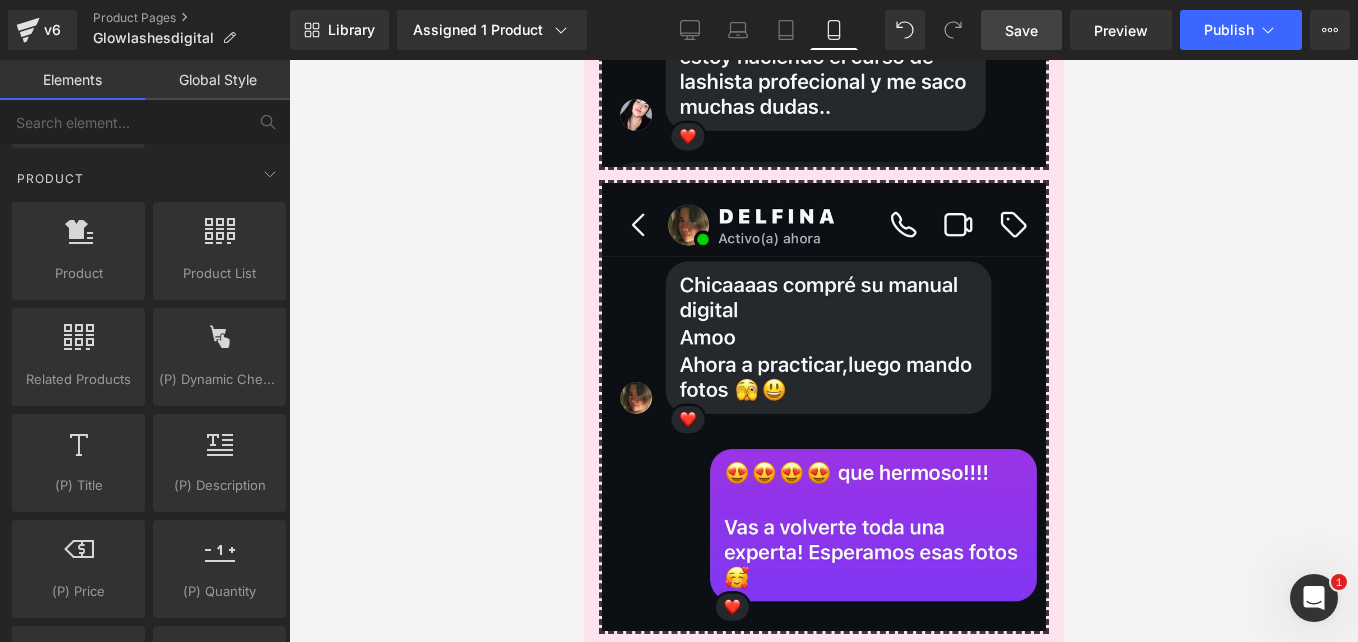 click on "Save" at bounding box center [1021, 30] 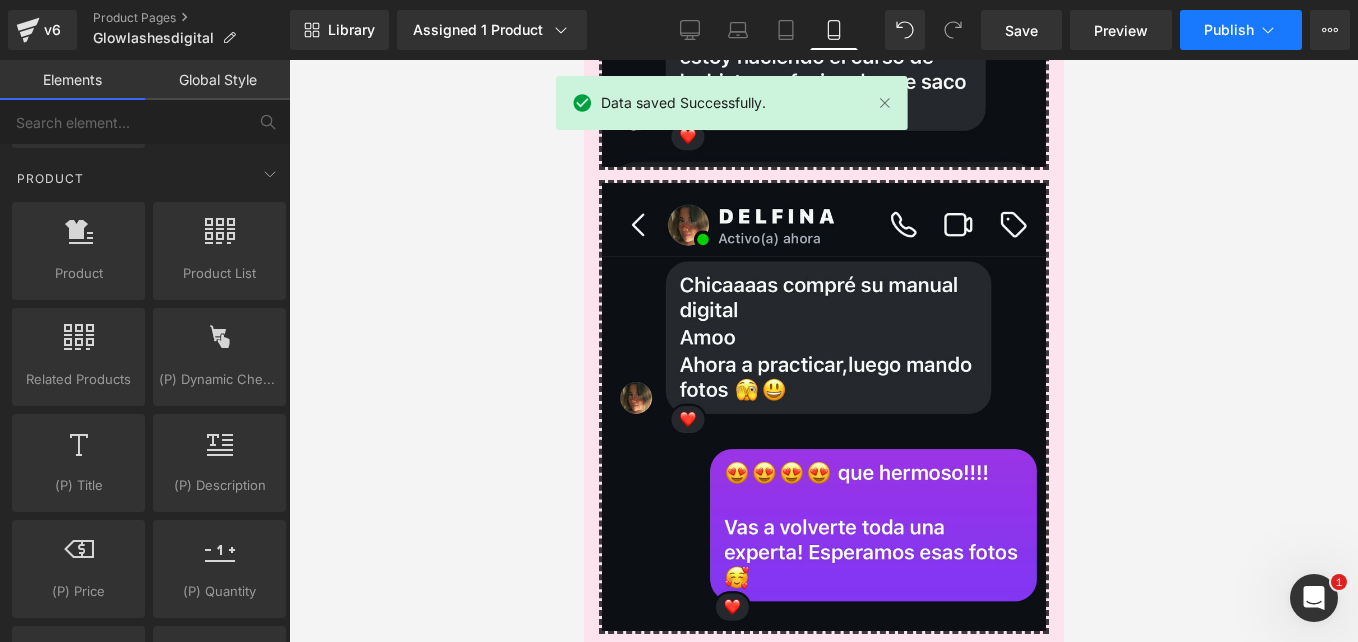 click on "Publish" at bounding box center [1241, 30] 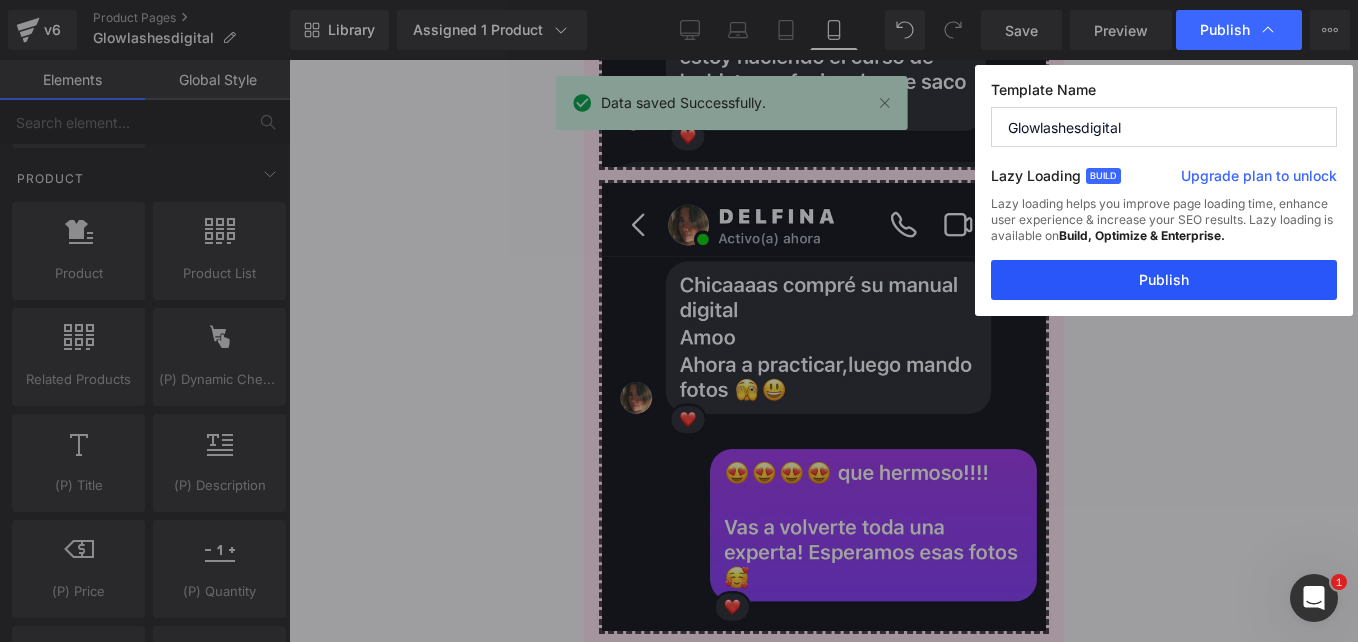 click on "Publish" at bounding box center [1164, 280] 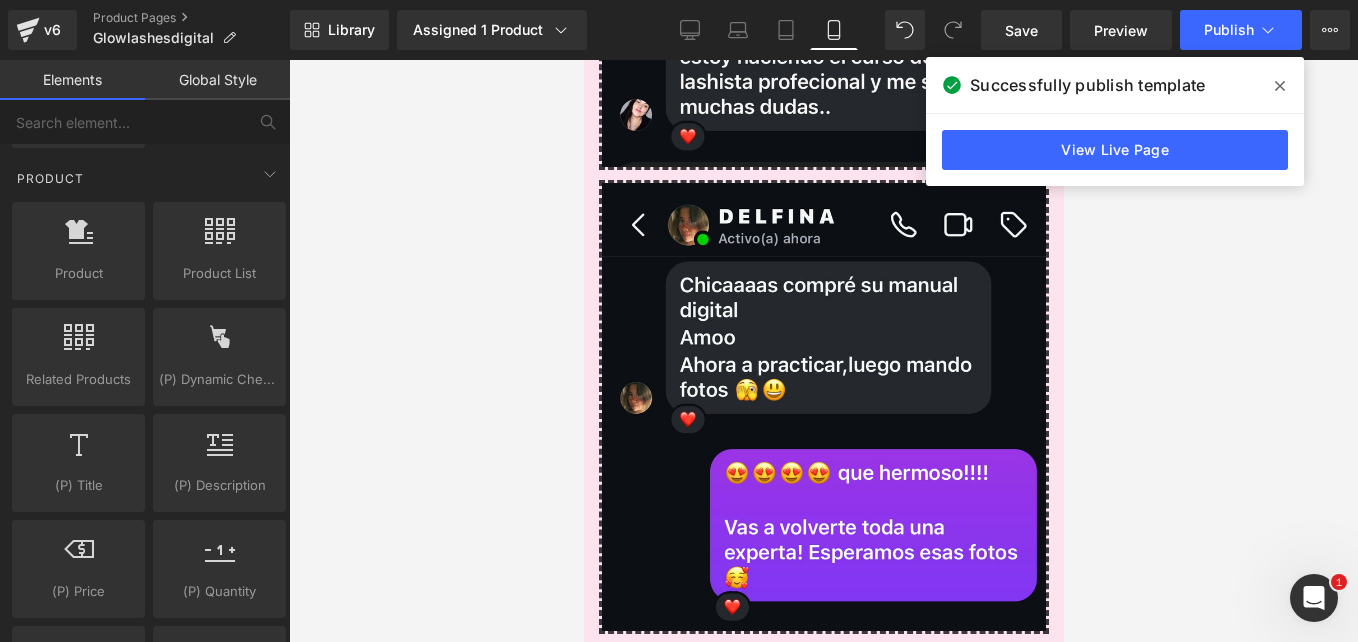 click 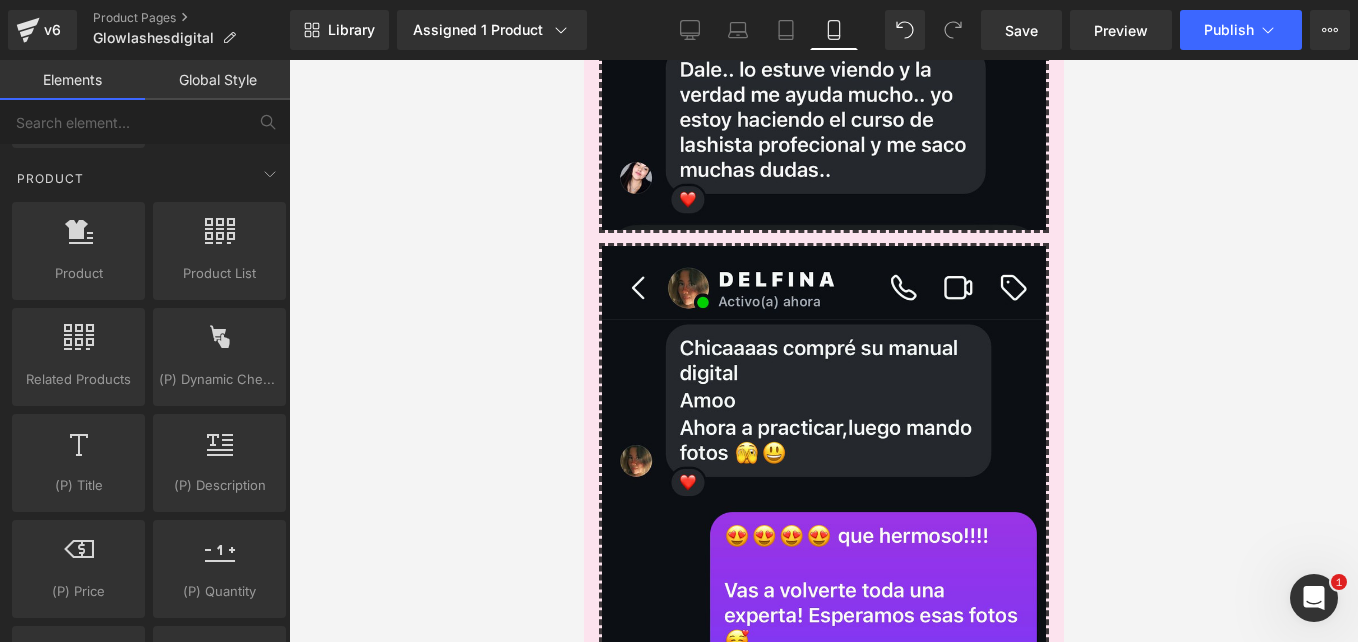scroll, scrollTop: 11488, scrollLeft: 0, axis: vertical 